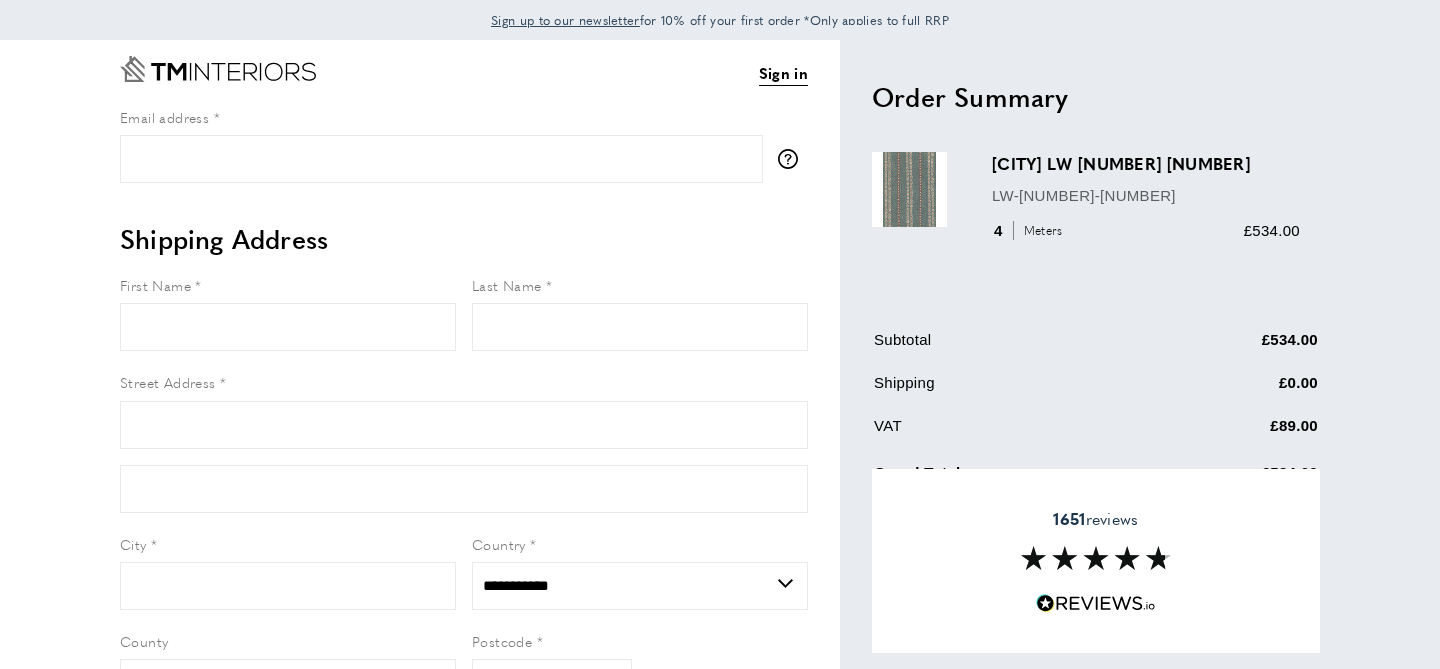 select on "**" 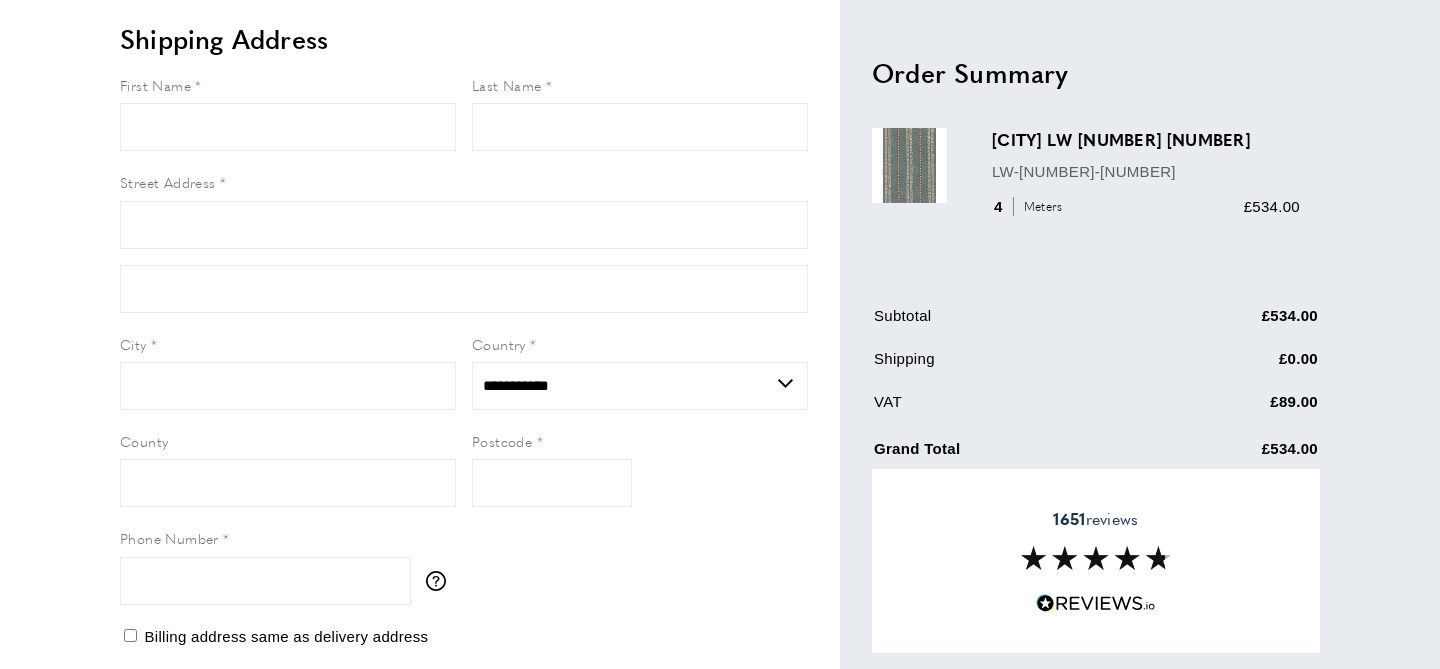 scroll, scrollTop: 0, scrollLeft: 0, axis: both 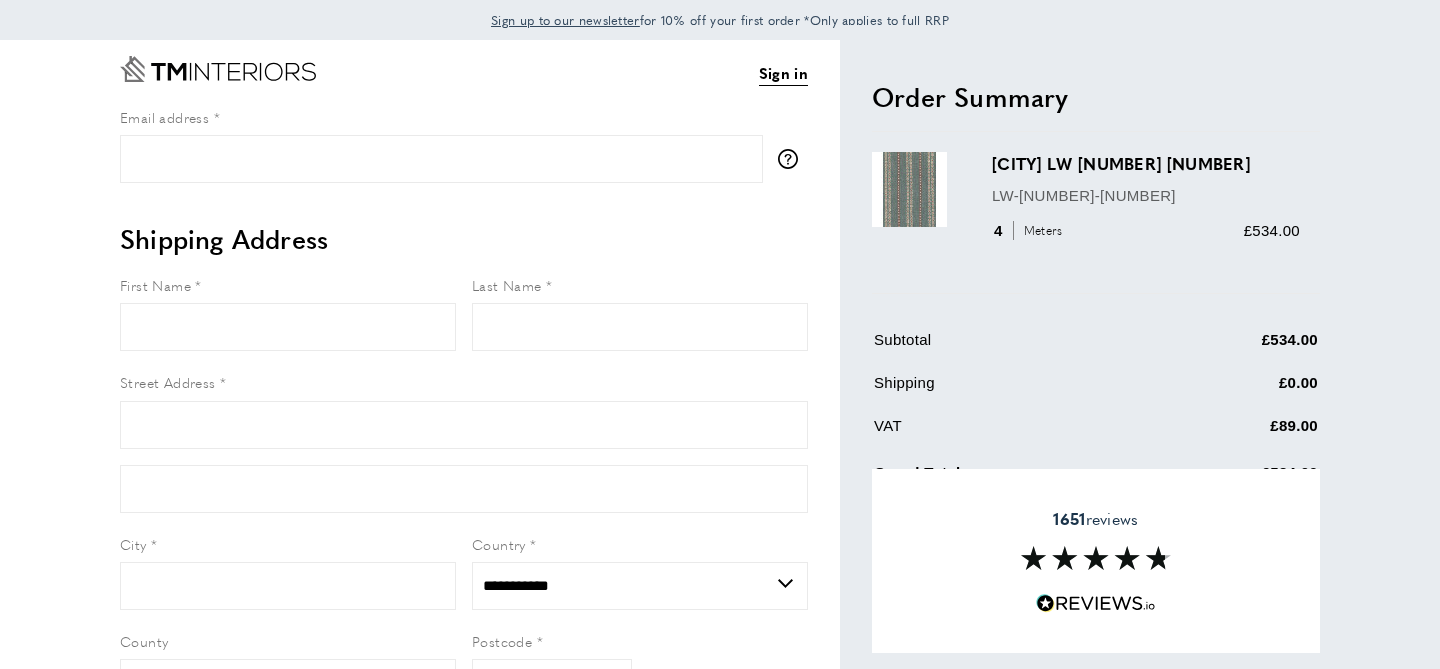 click on "Meters" at bounding box center [1040, 230] 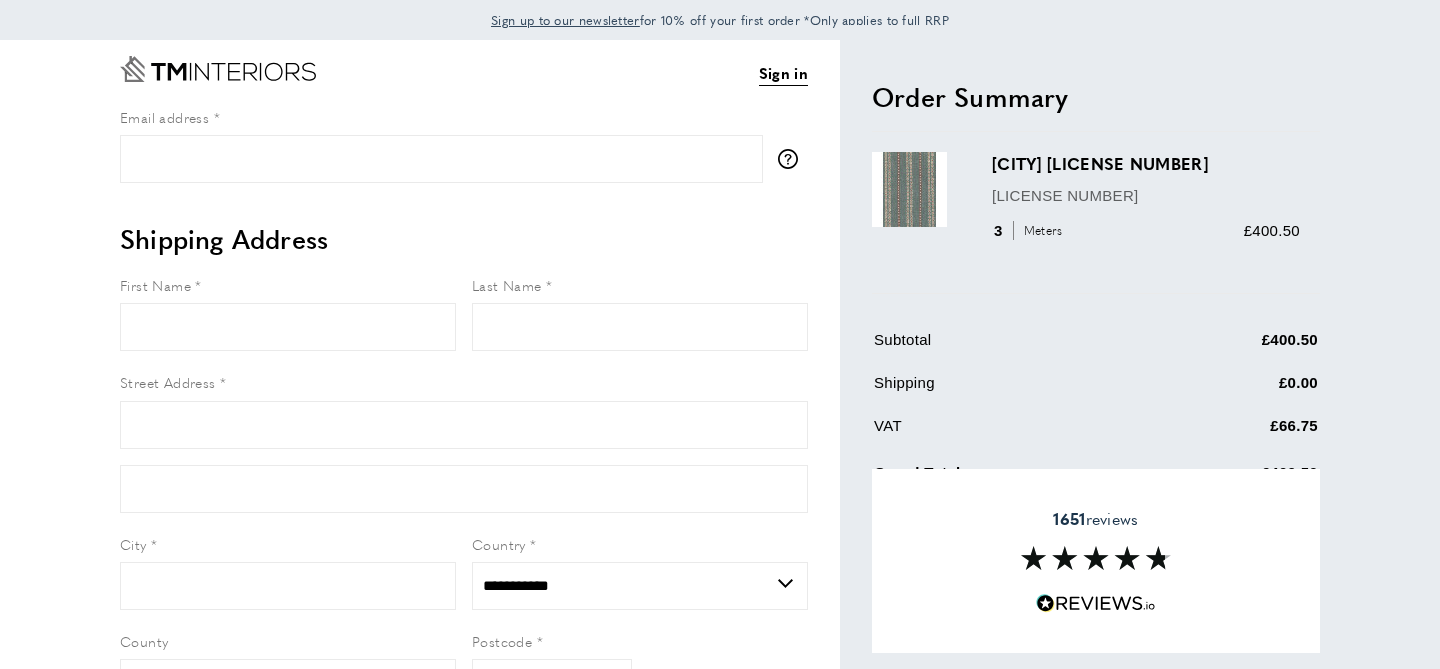 select on "**" 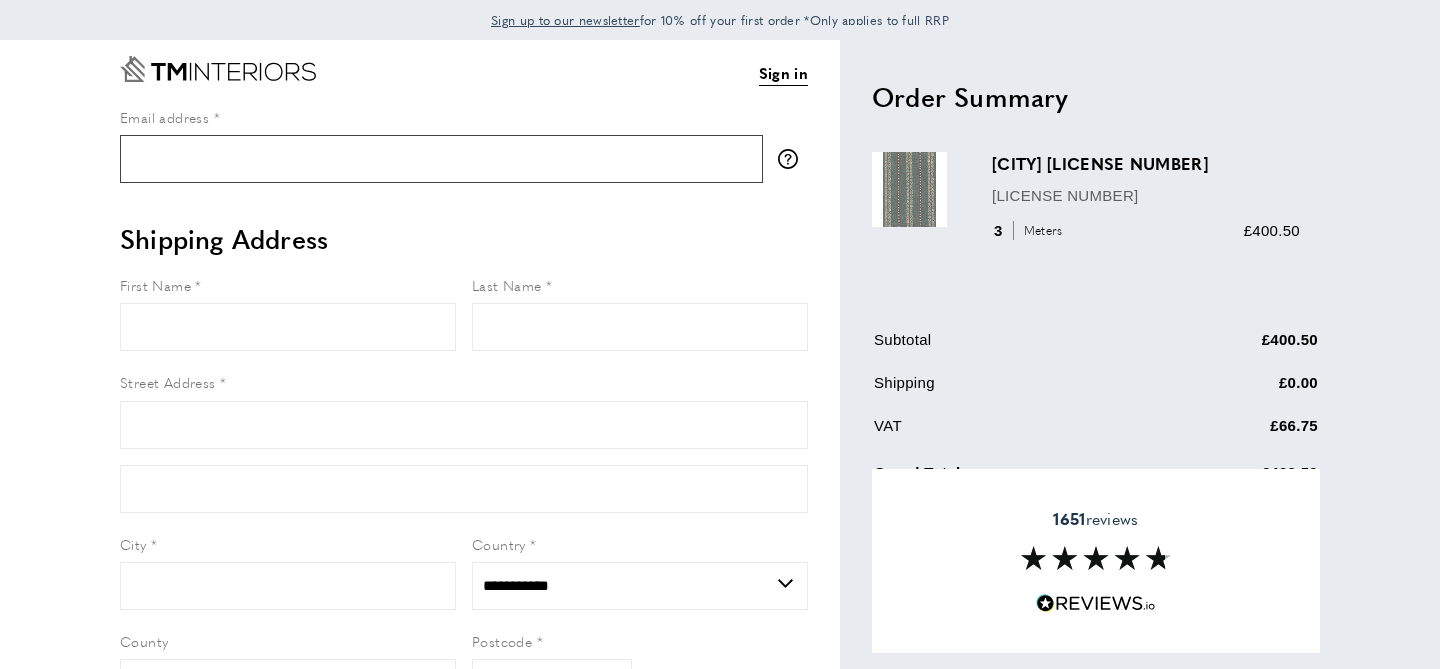 click on "Email address" at bounding box center (441, 159) 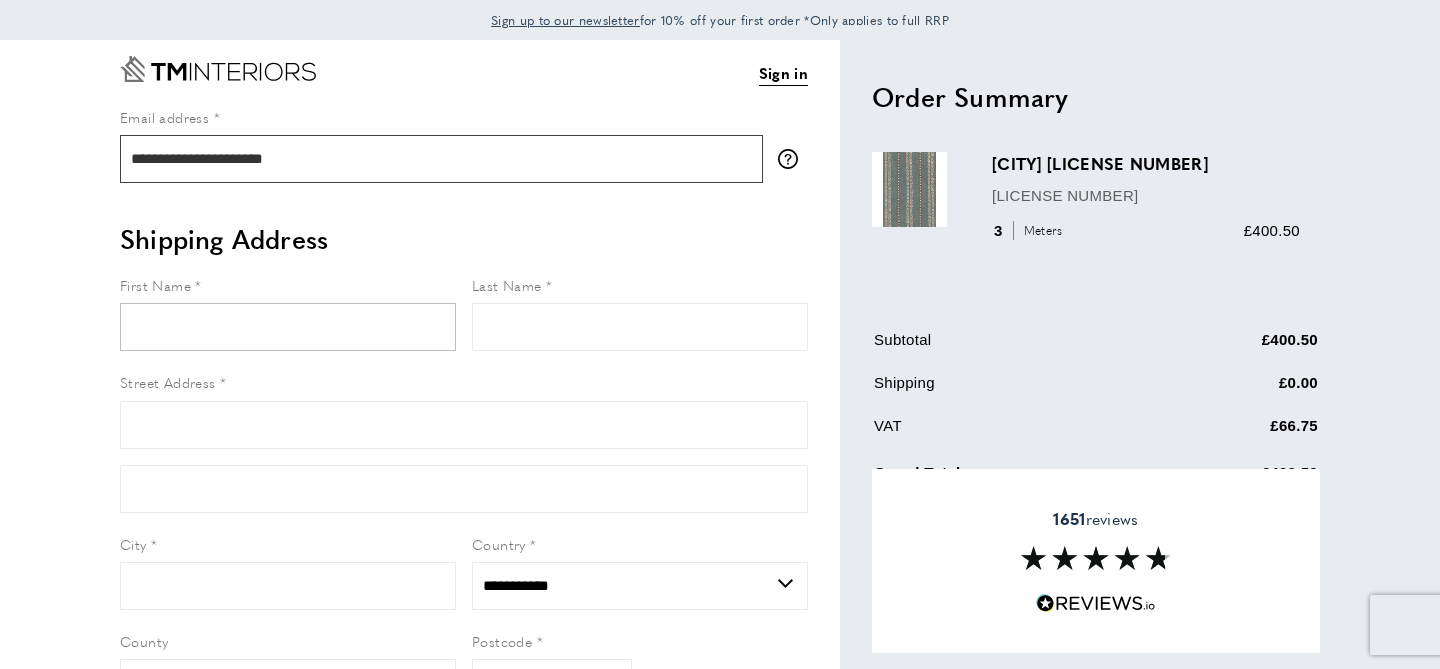 type on "**********" 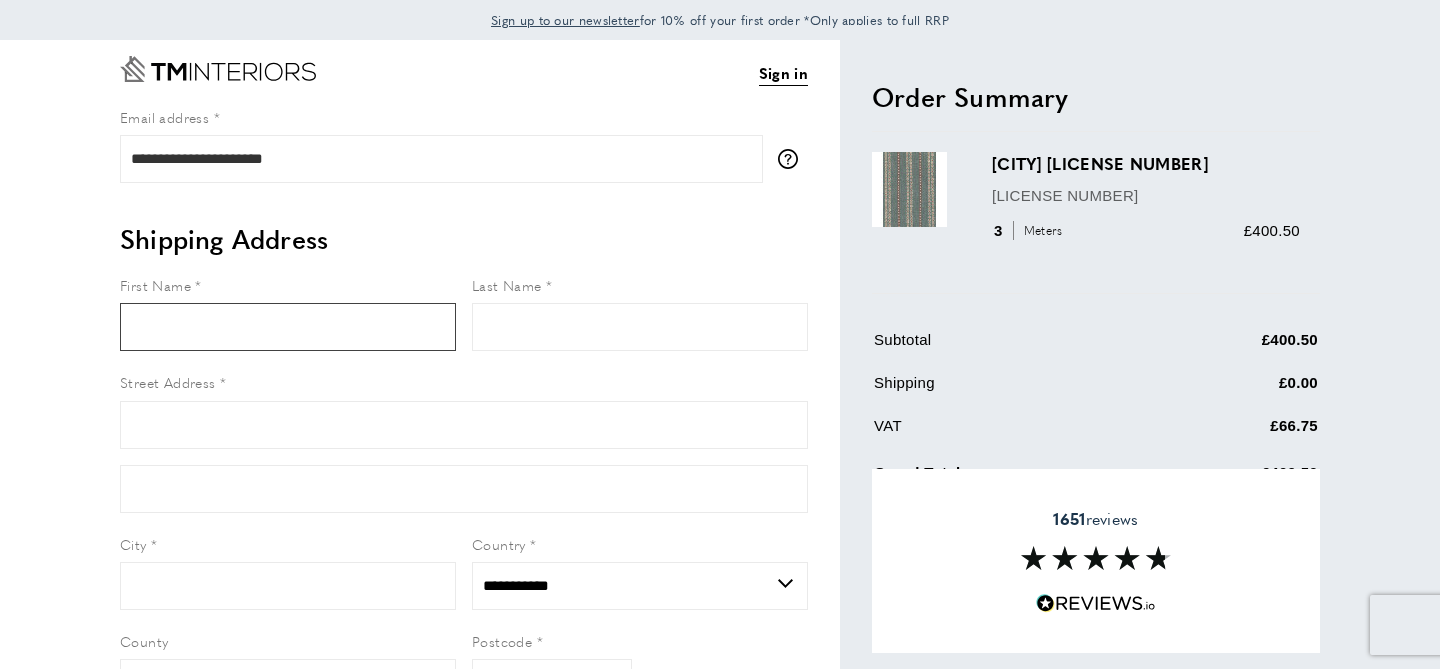 click on "First Name" at bounding box center [288, 327] 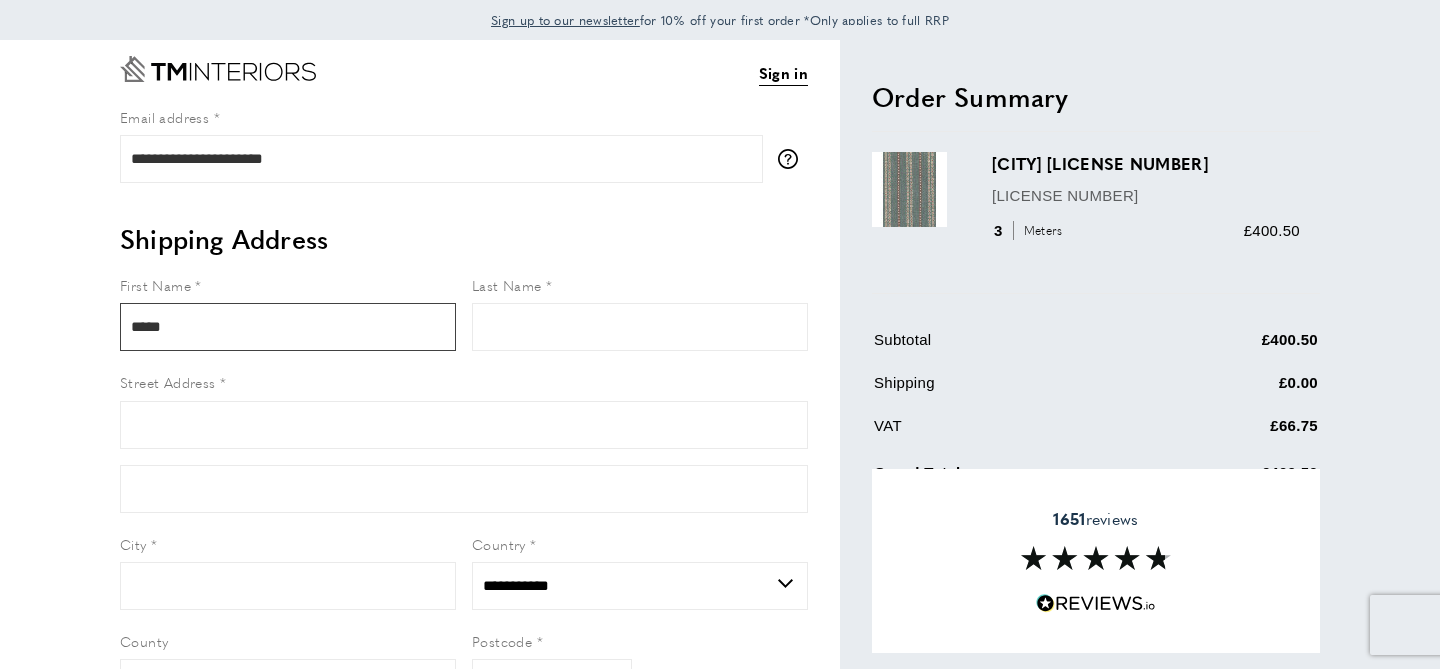 type on "*****" 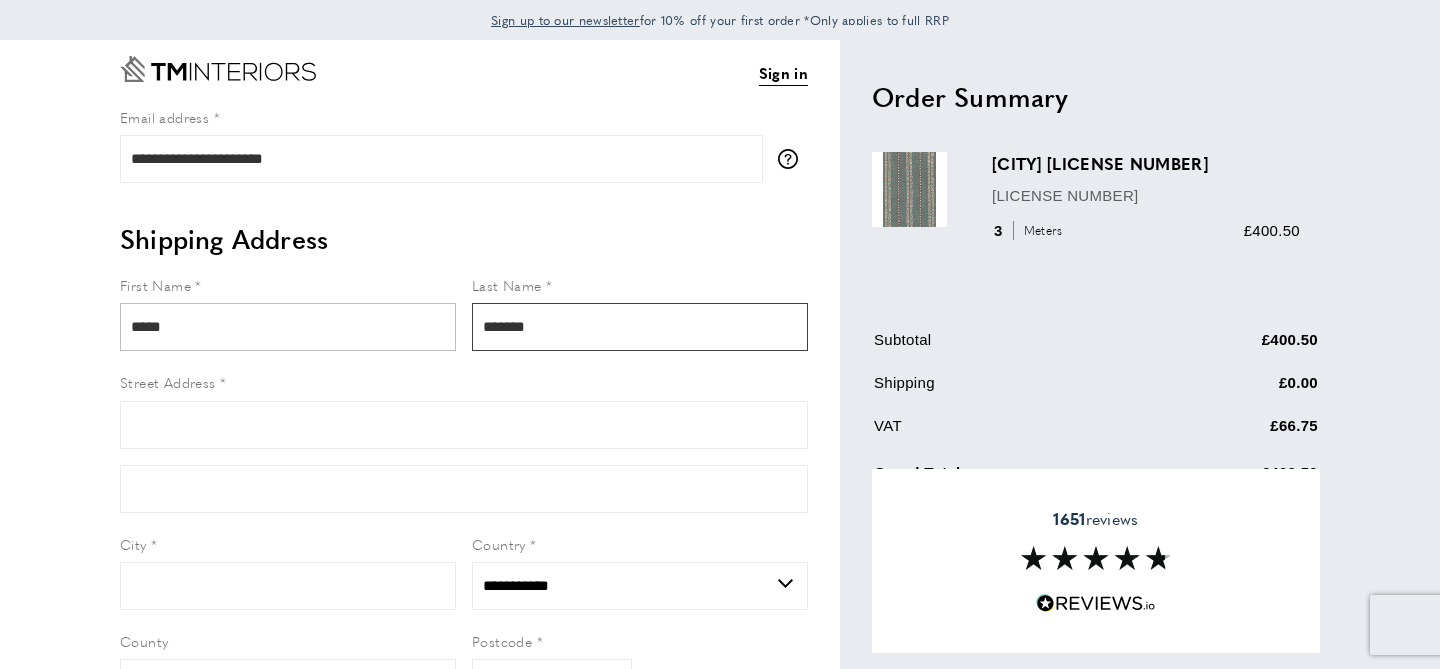 type on "*******" 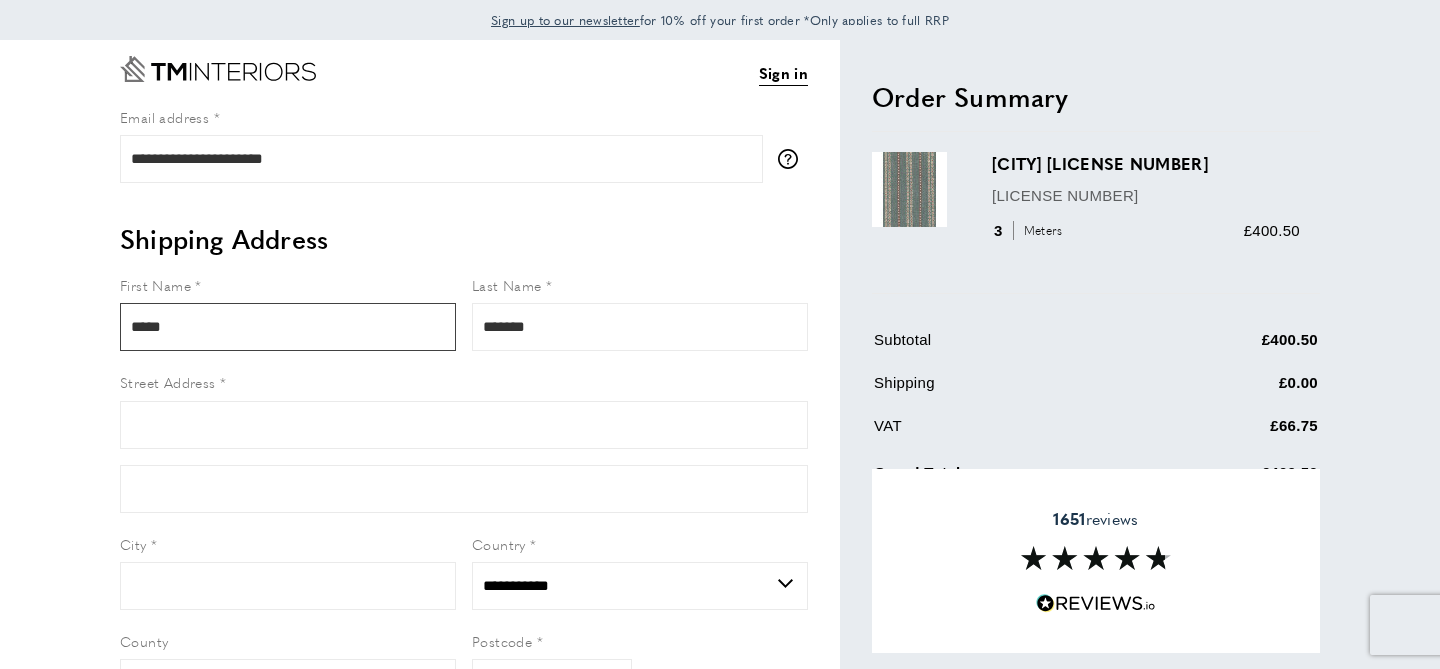 drag, startPoint x: 250, startPoint y: 312, endPoint x: 338, endPoint y: 326, distance: 89.106674 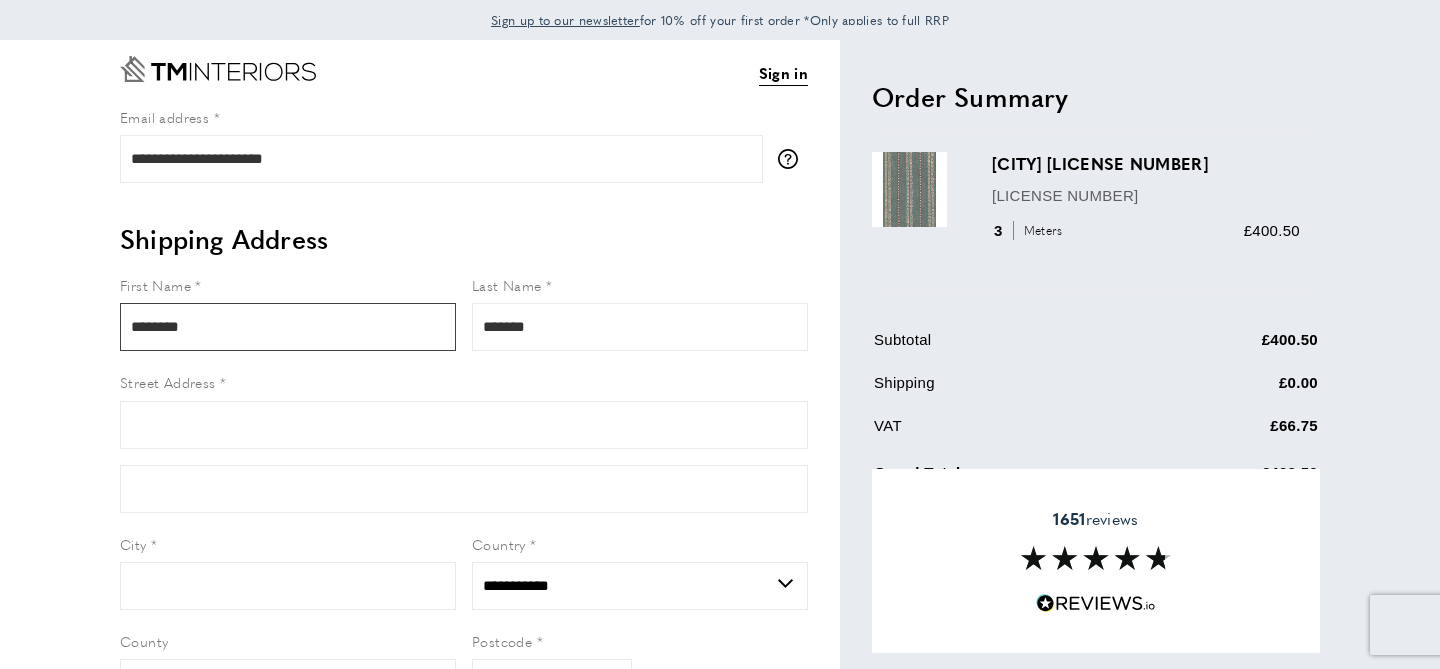 type on "*******" 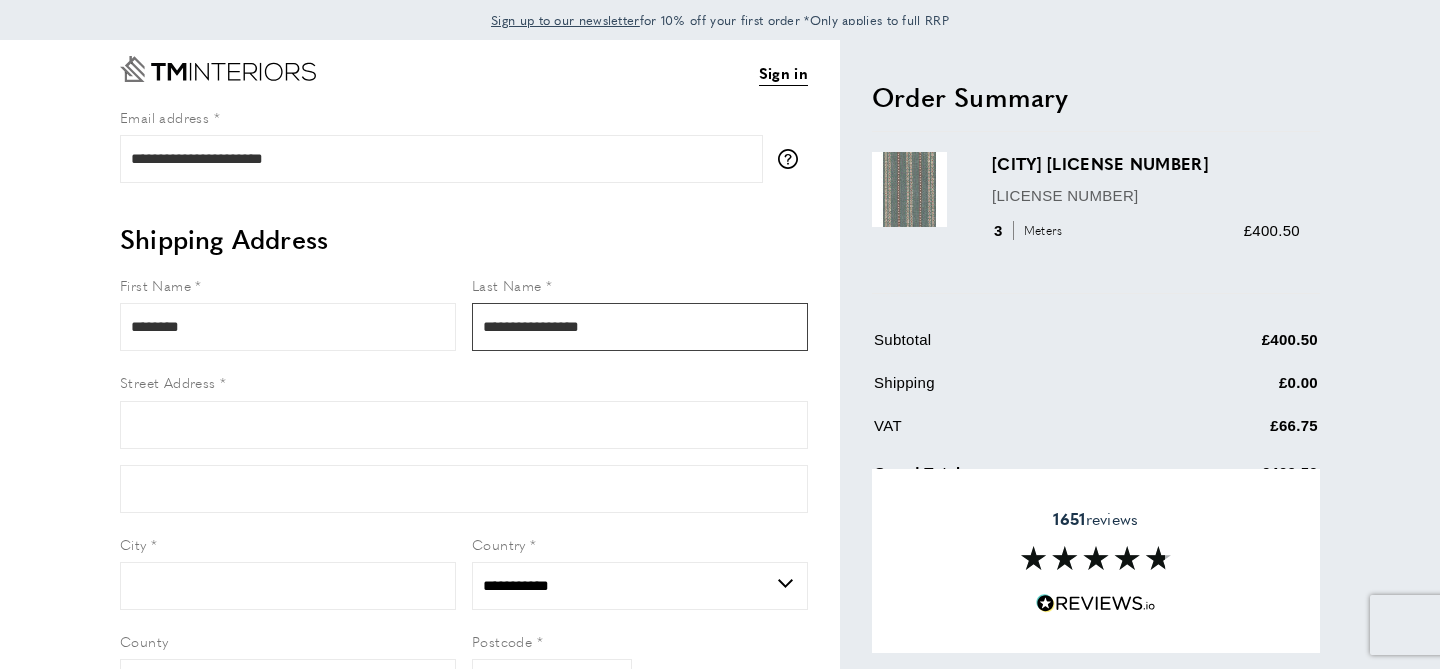type on "**********" 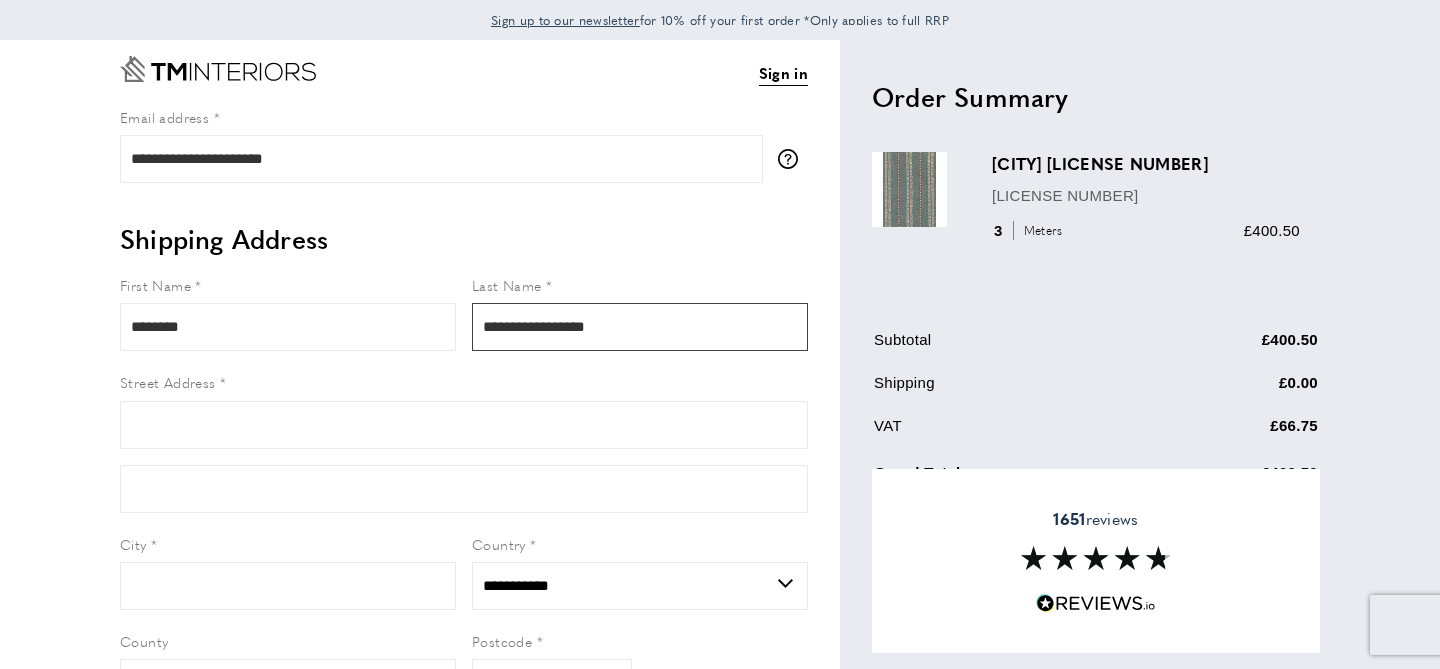type on "*******" 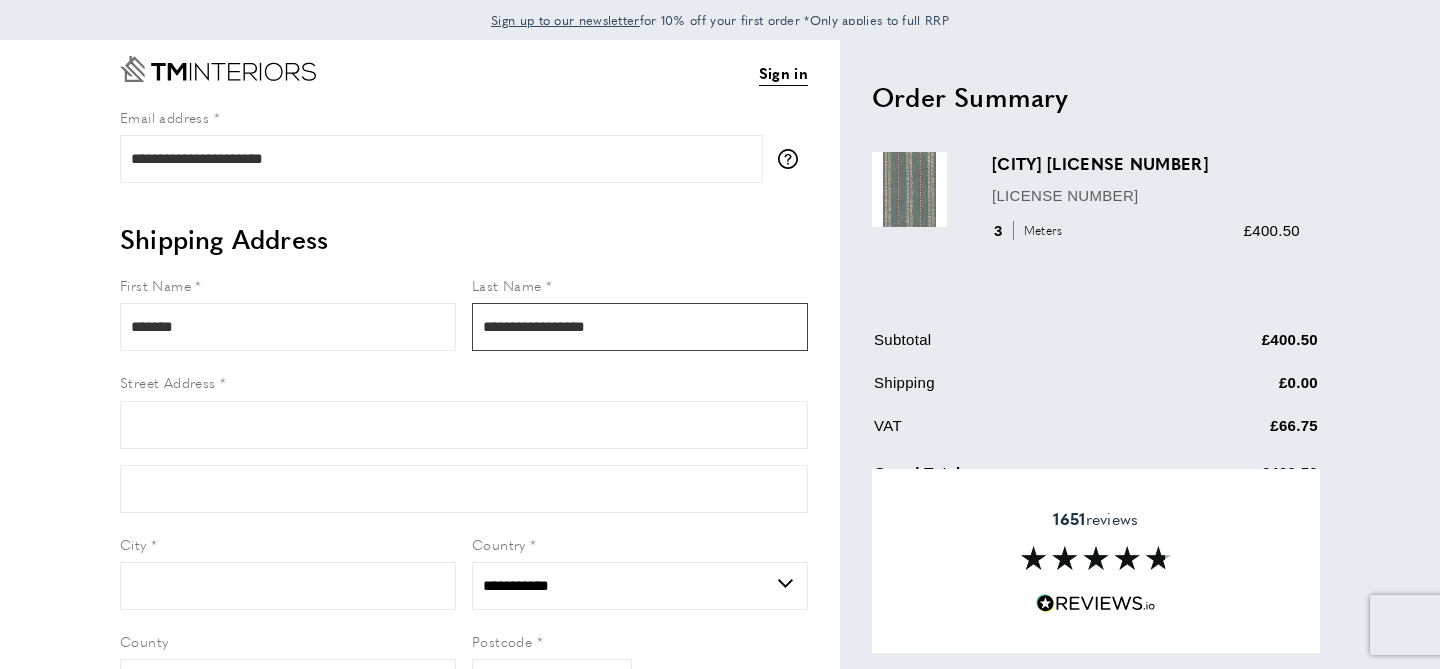 type on "**********" 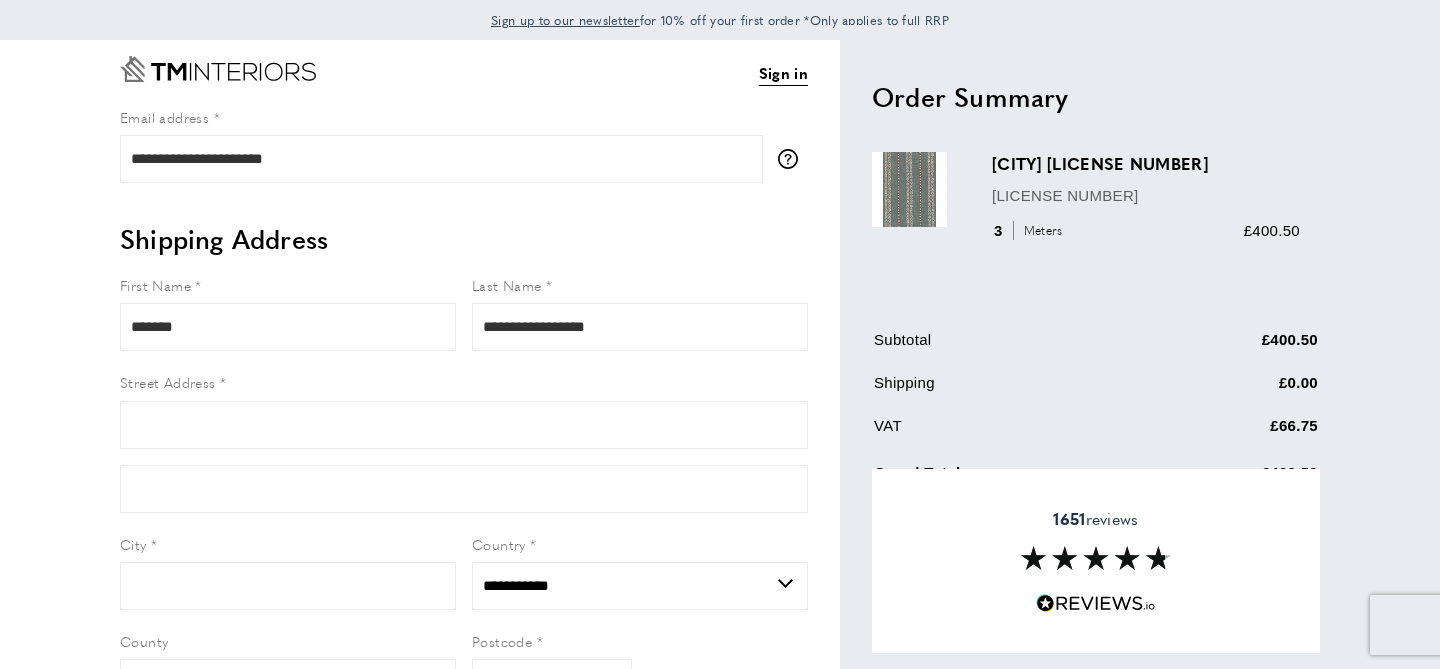 type 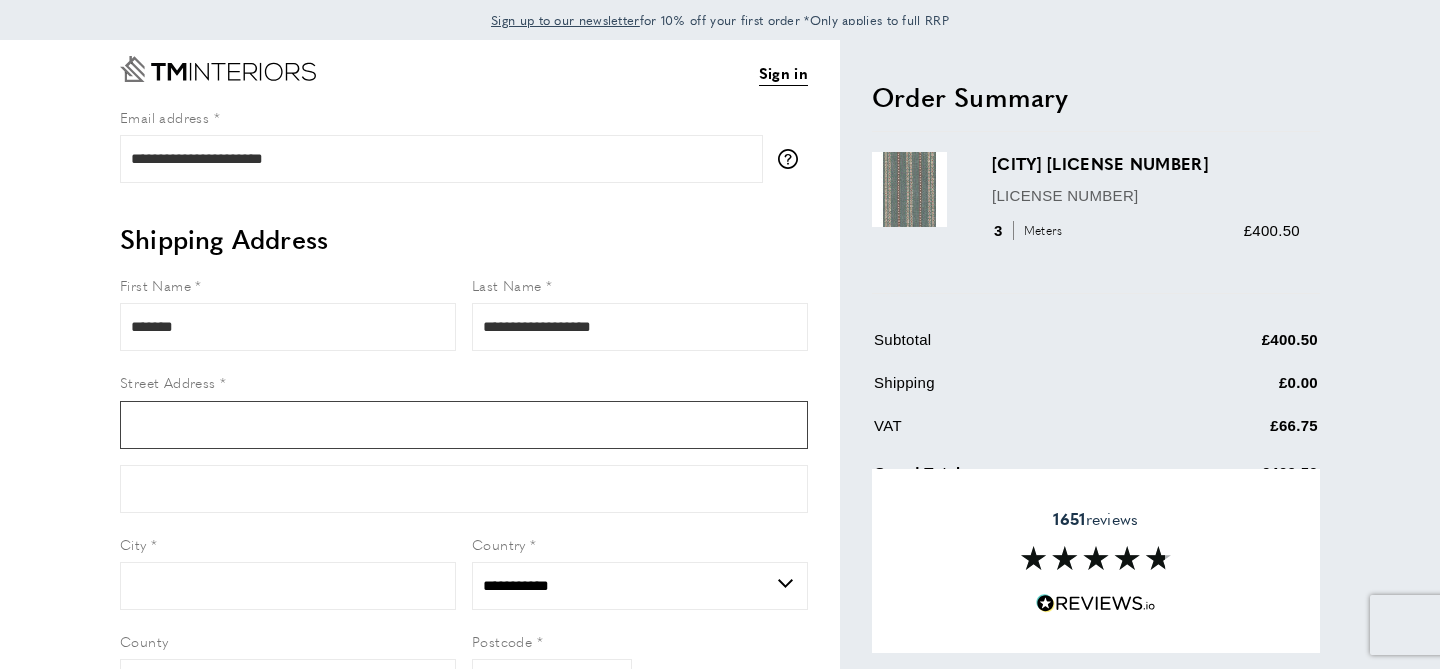 click on "Street Address" at bounding box center (464, 425) 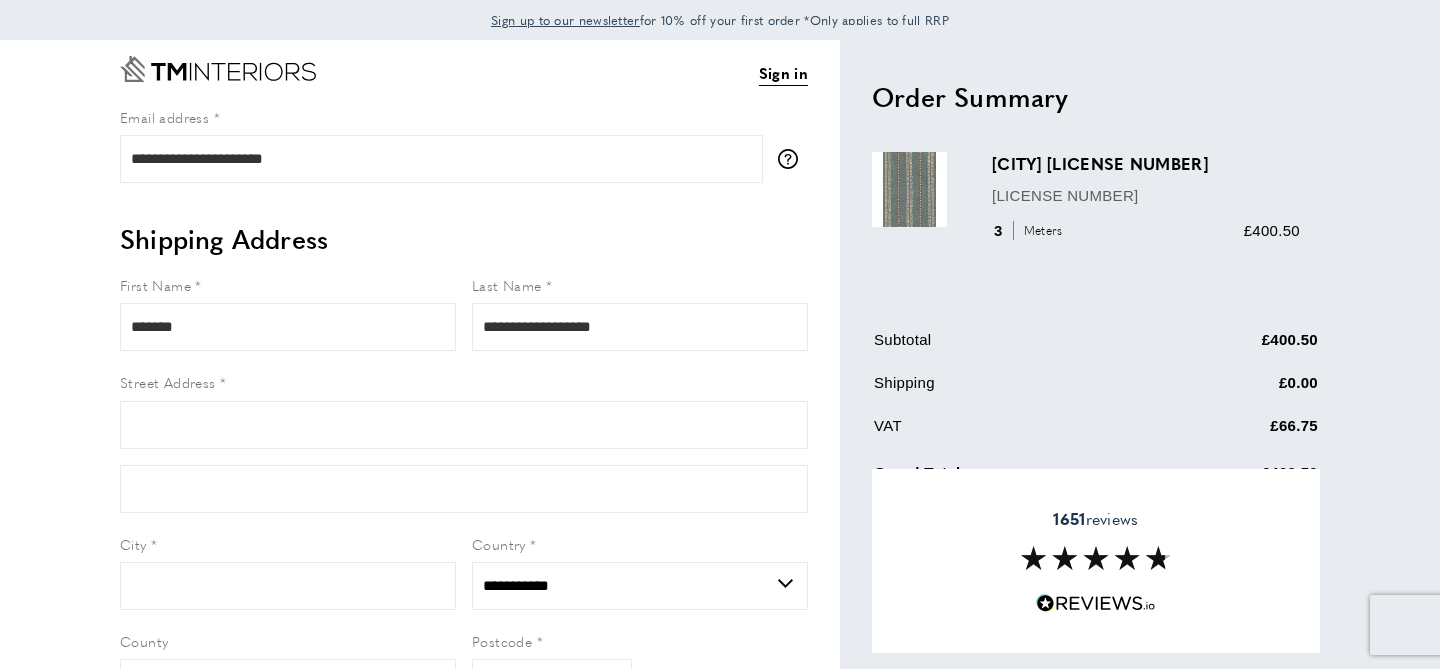 type on "**********" 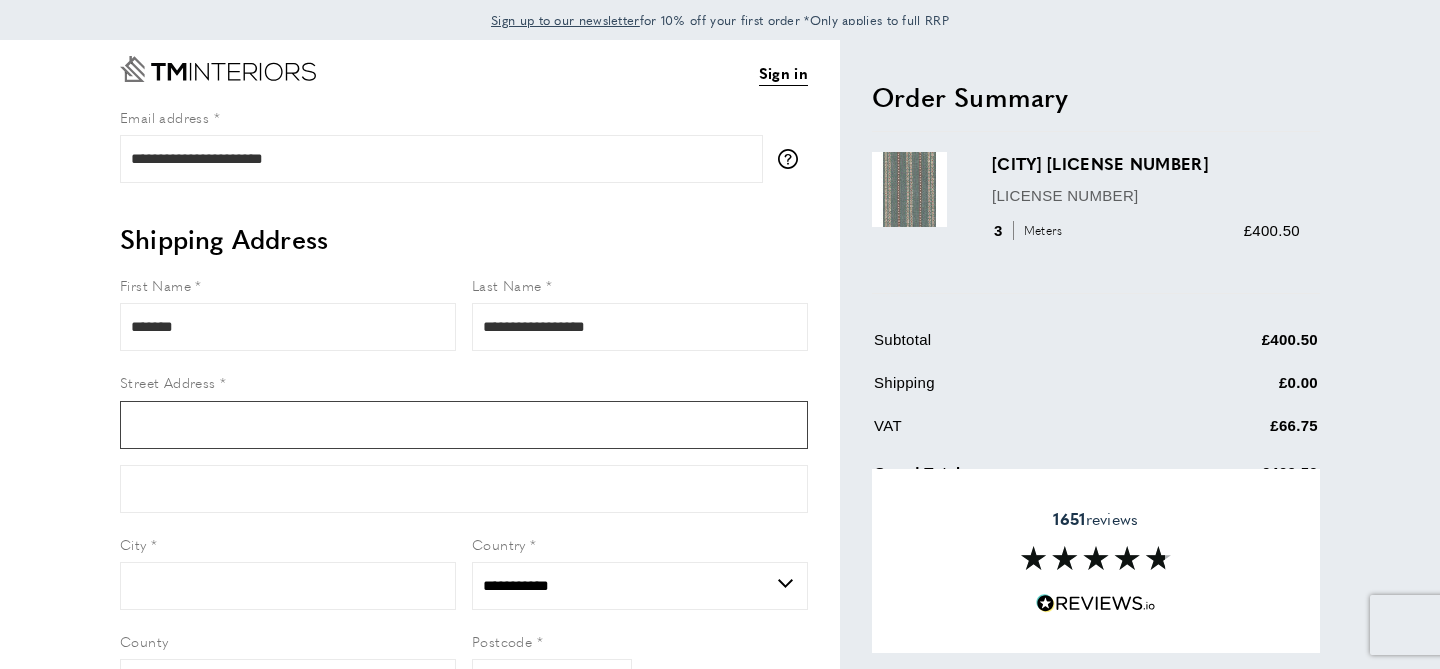 paste on "**********" 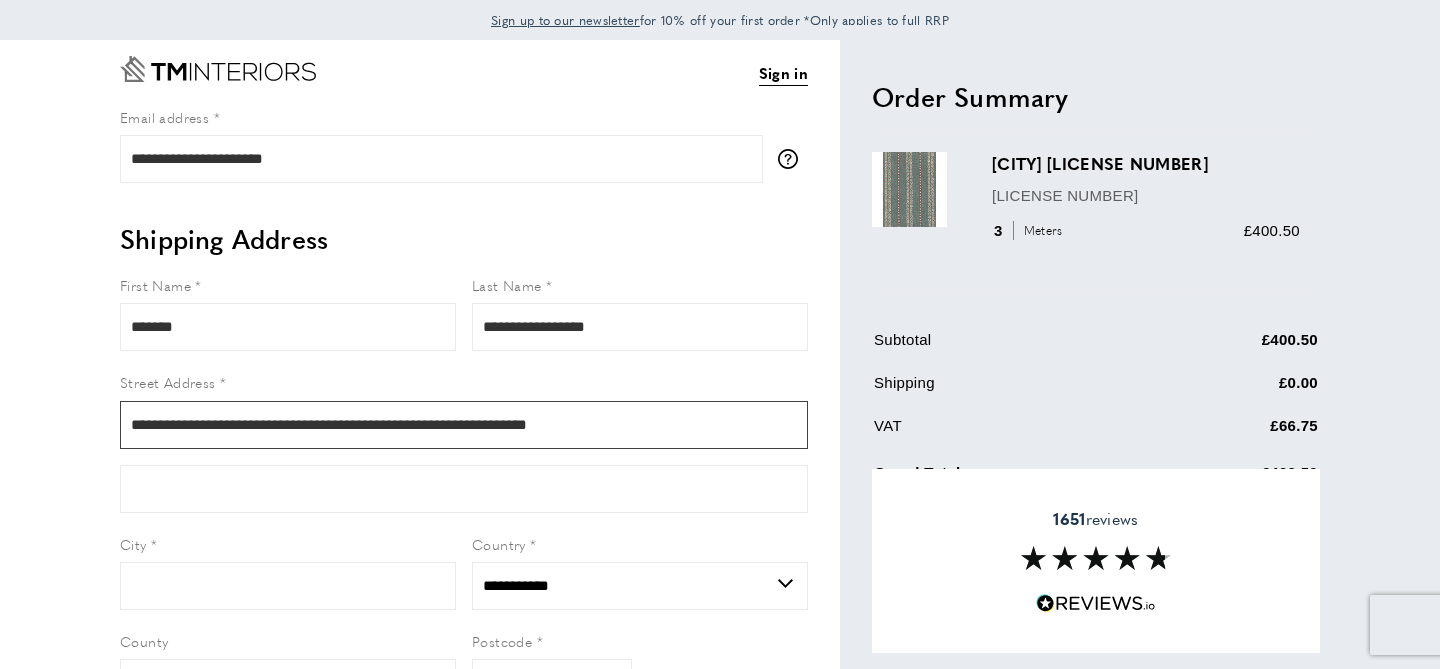 click on "**********" at bounding box center [464, 425] 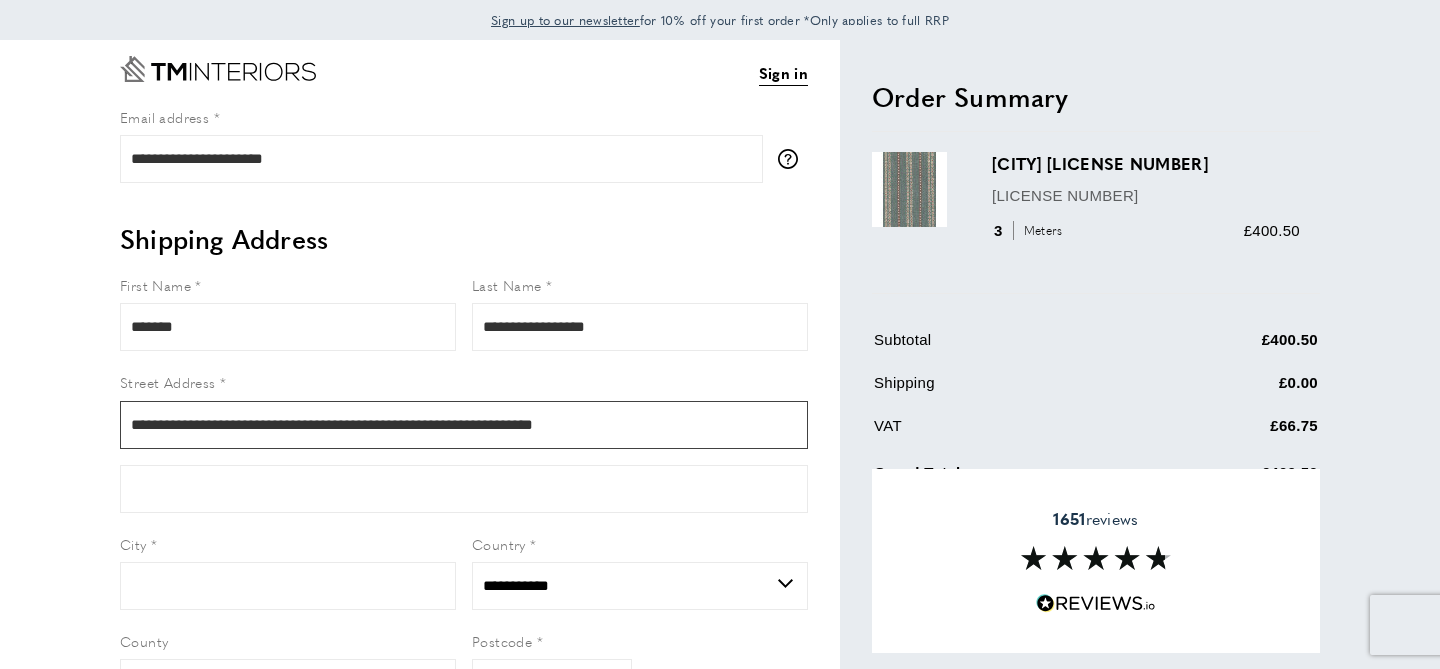 click on "**********" at bounding box center (464, 425) 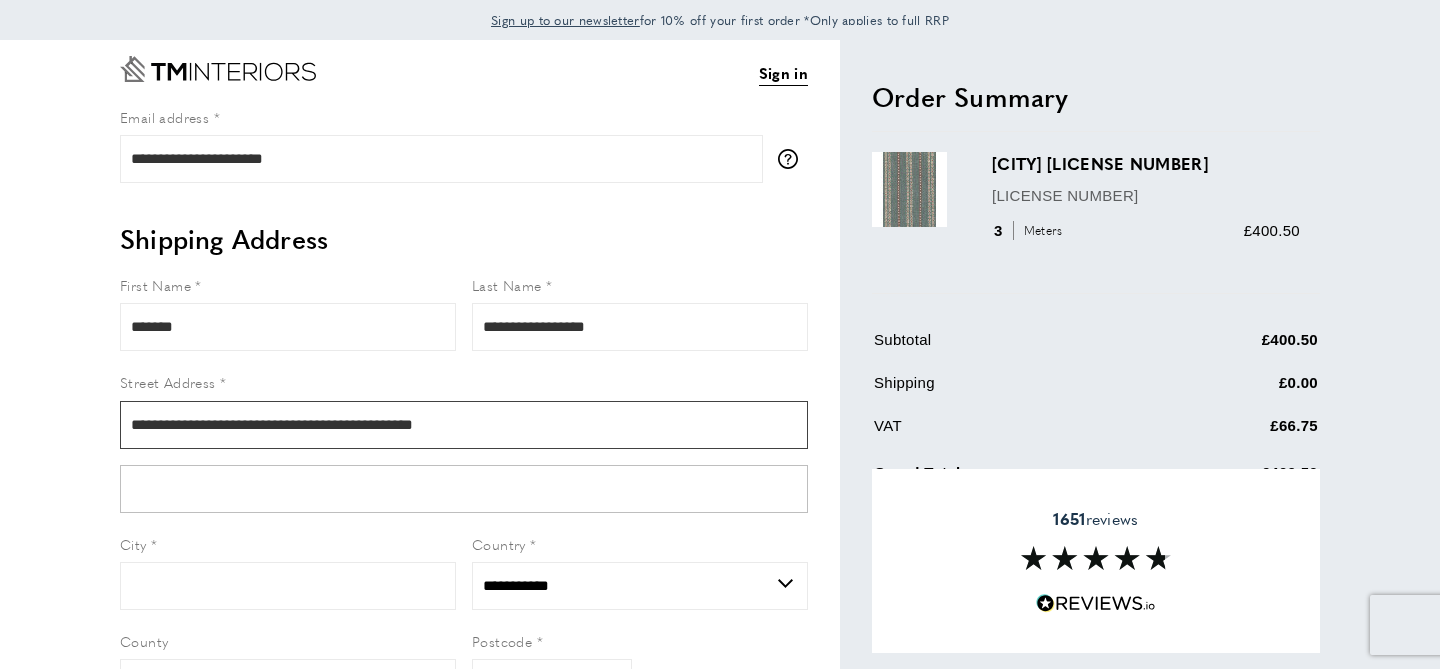 type on "**********" 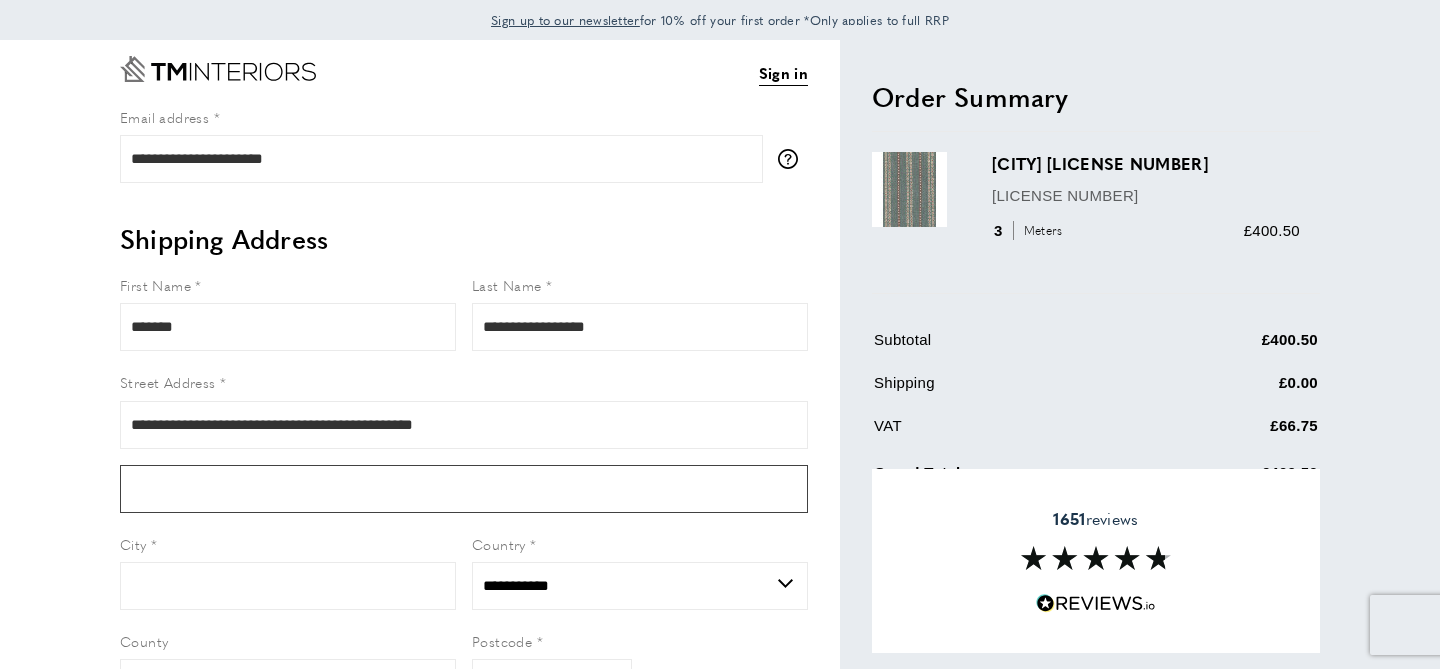 click on "Form field" at bounding box center (464, 489) 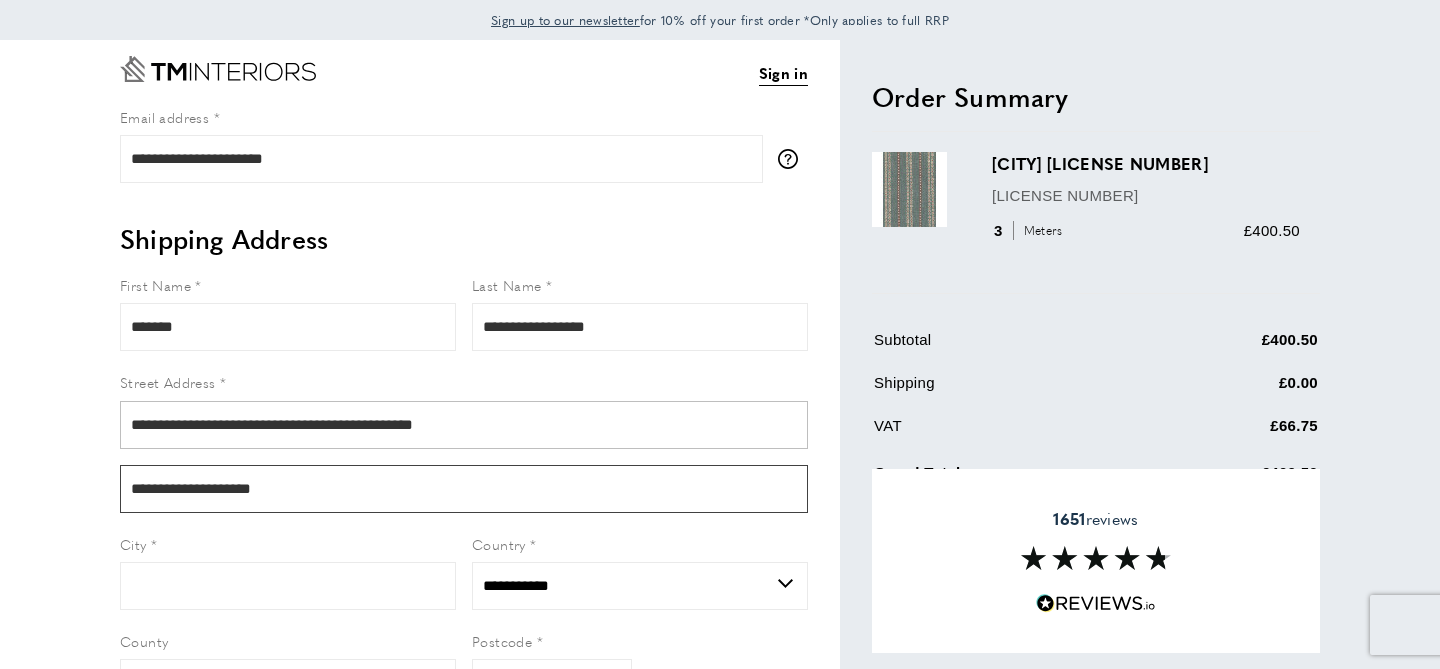 type on "**********" 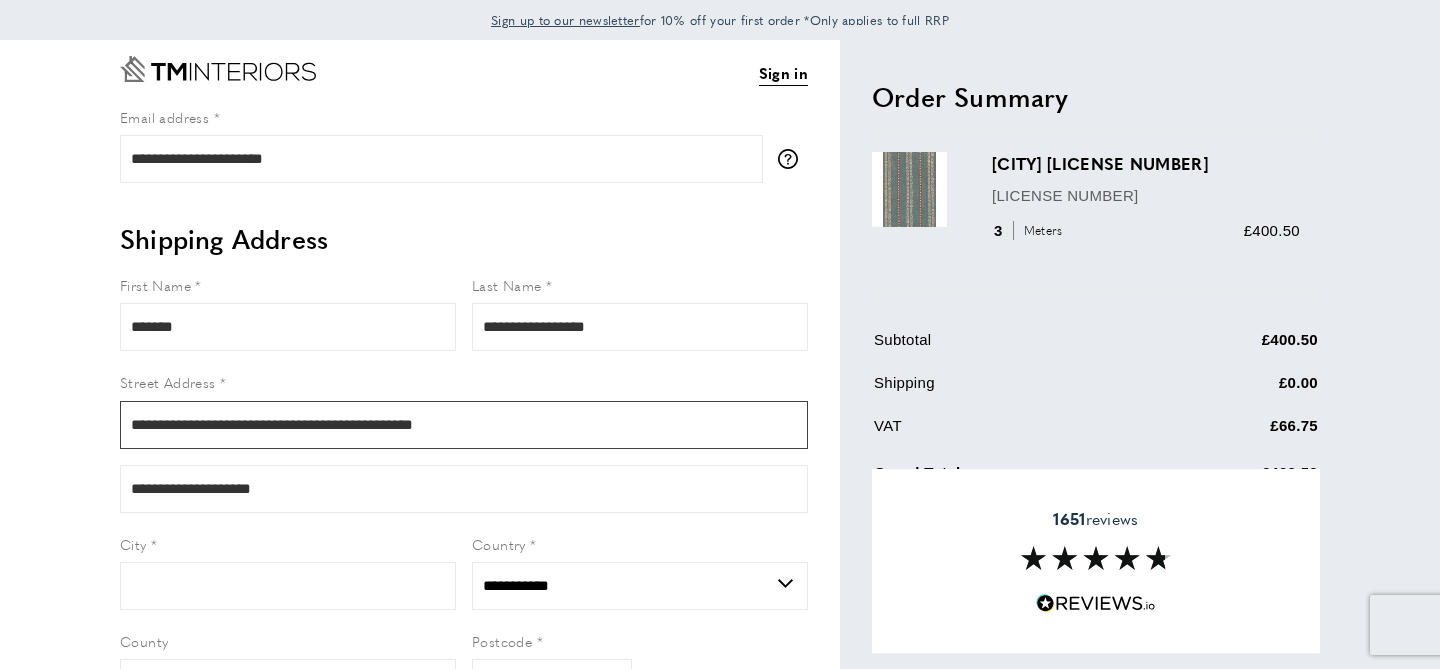 drag, startPoint x: 406, startPoint y: 427, endPoint x: 312, endPoint y: 423, distance: 94.08507 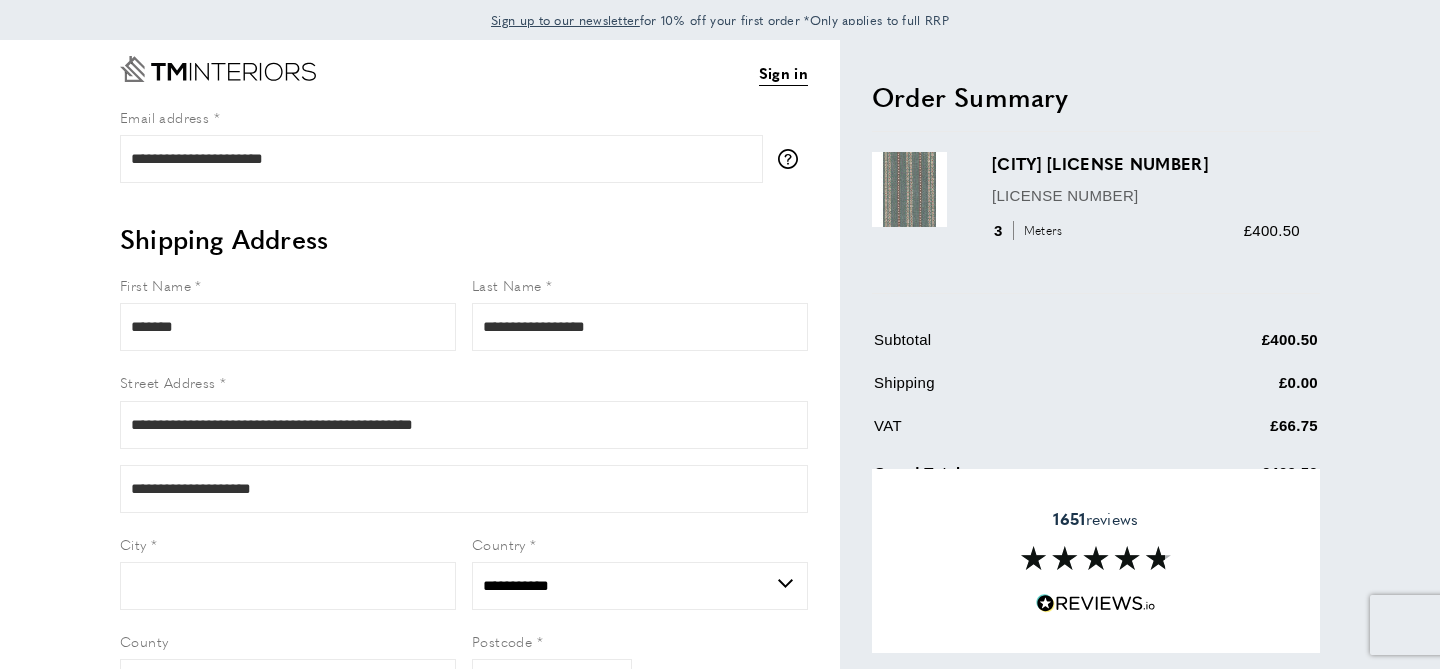 click on "City" at bounding box center (288, 544) 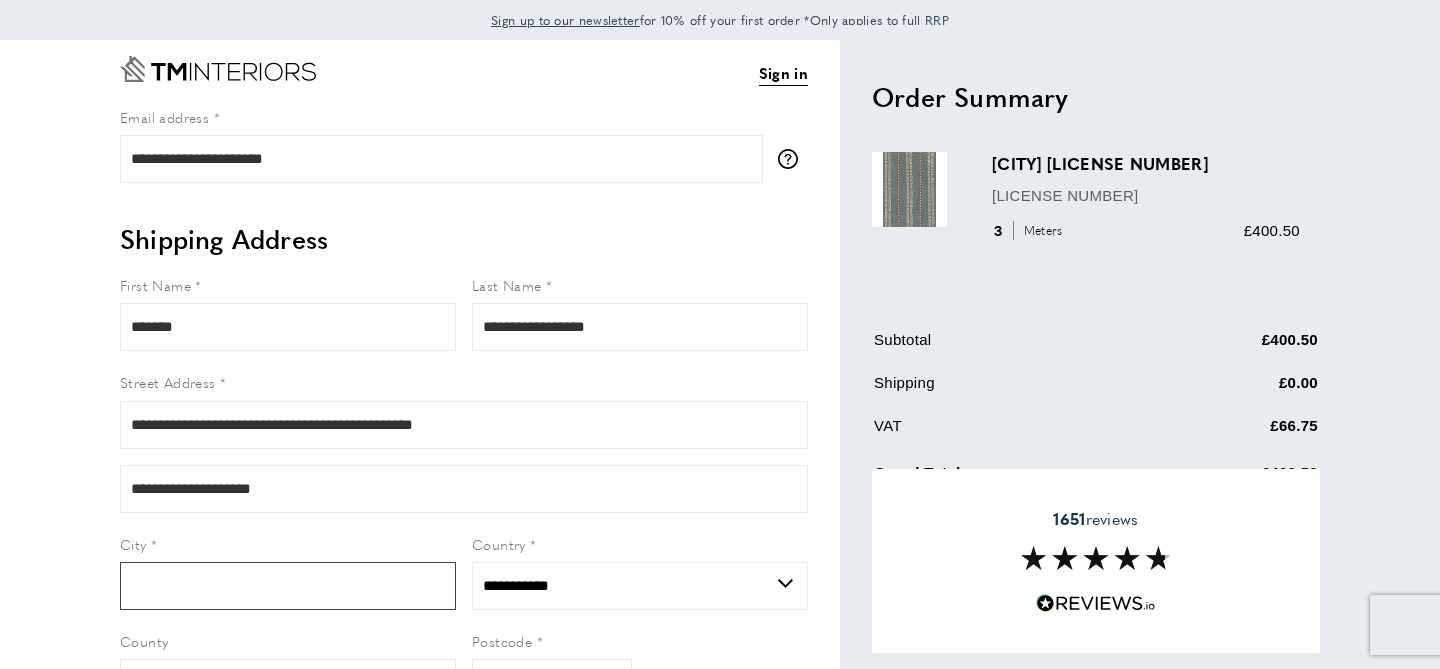 click on "City" at bounding box center [288, 586] 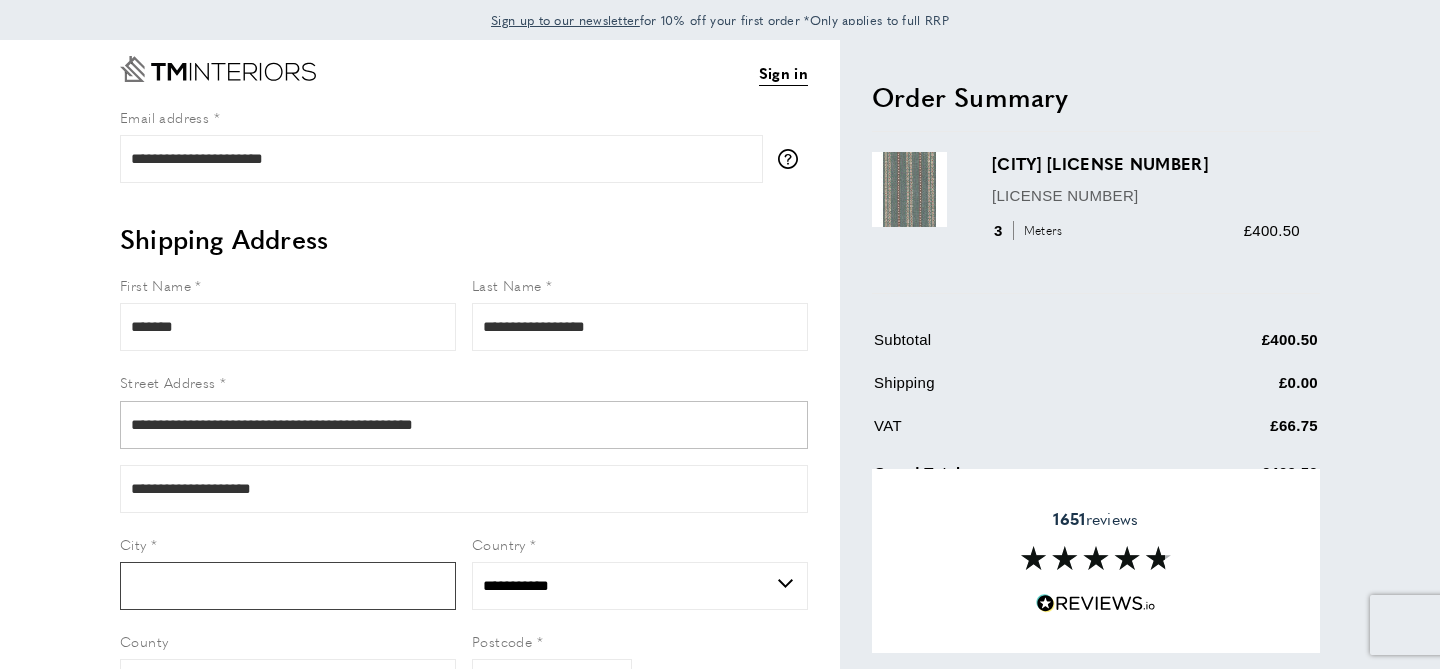 paste on "**********" 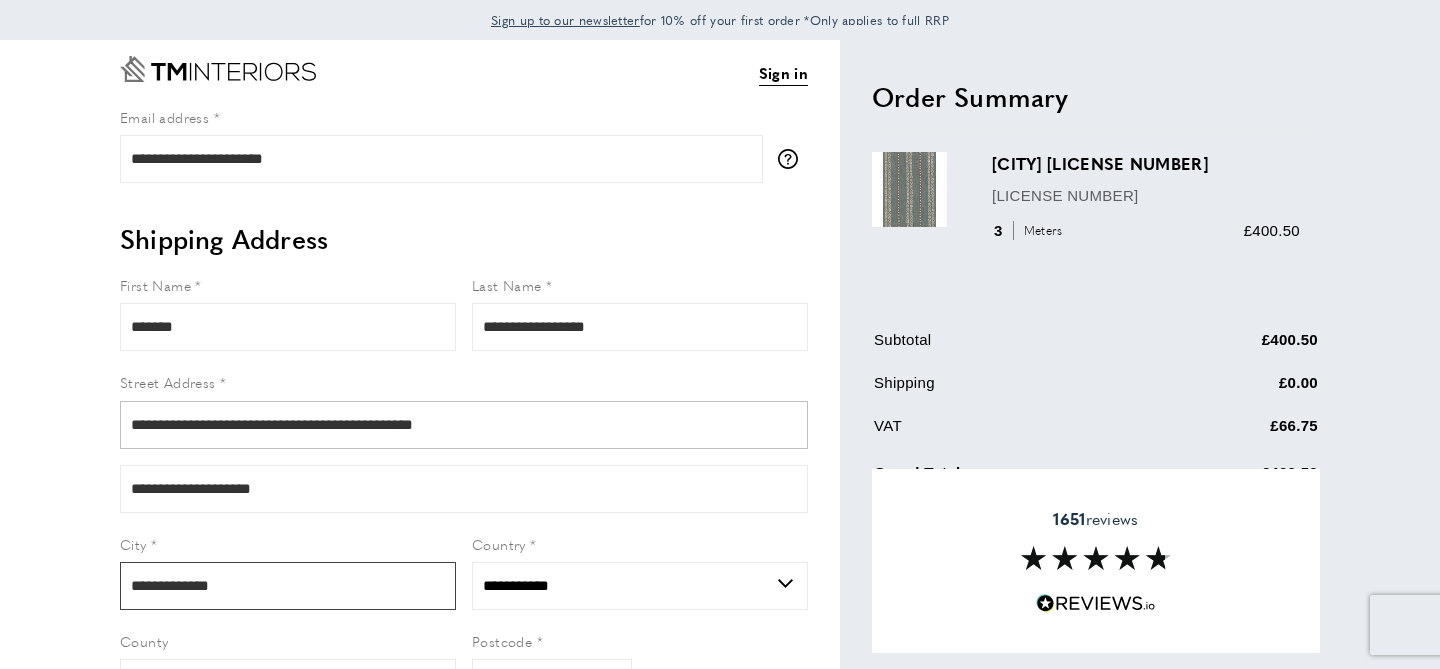 type on "**********" 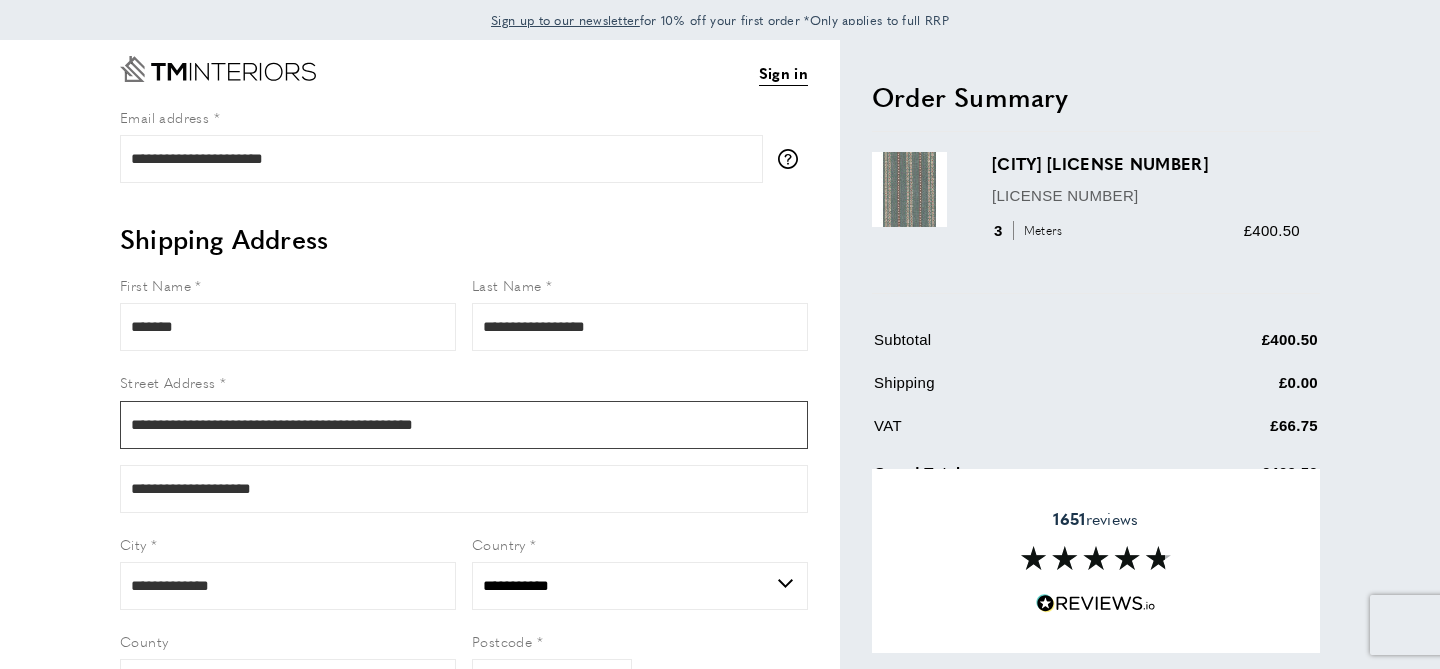 drag, startPoint x: 409, startPoint y: 423, endPoint x: 292, endPoint y: 422, distance: 117.00427 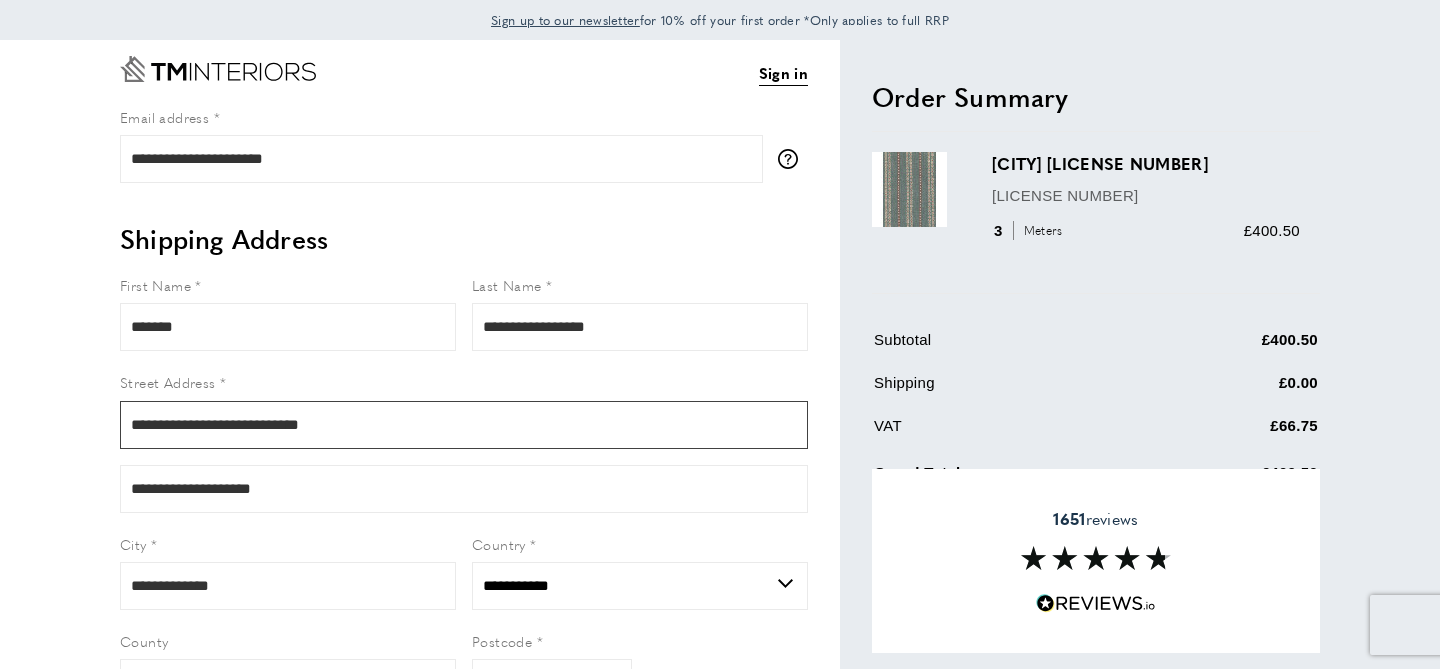 drag, startPoint x: 376, startPoint y: 426, endPoint x: 293, endPoint y: 422, distance: 83.09633 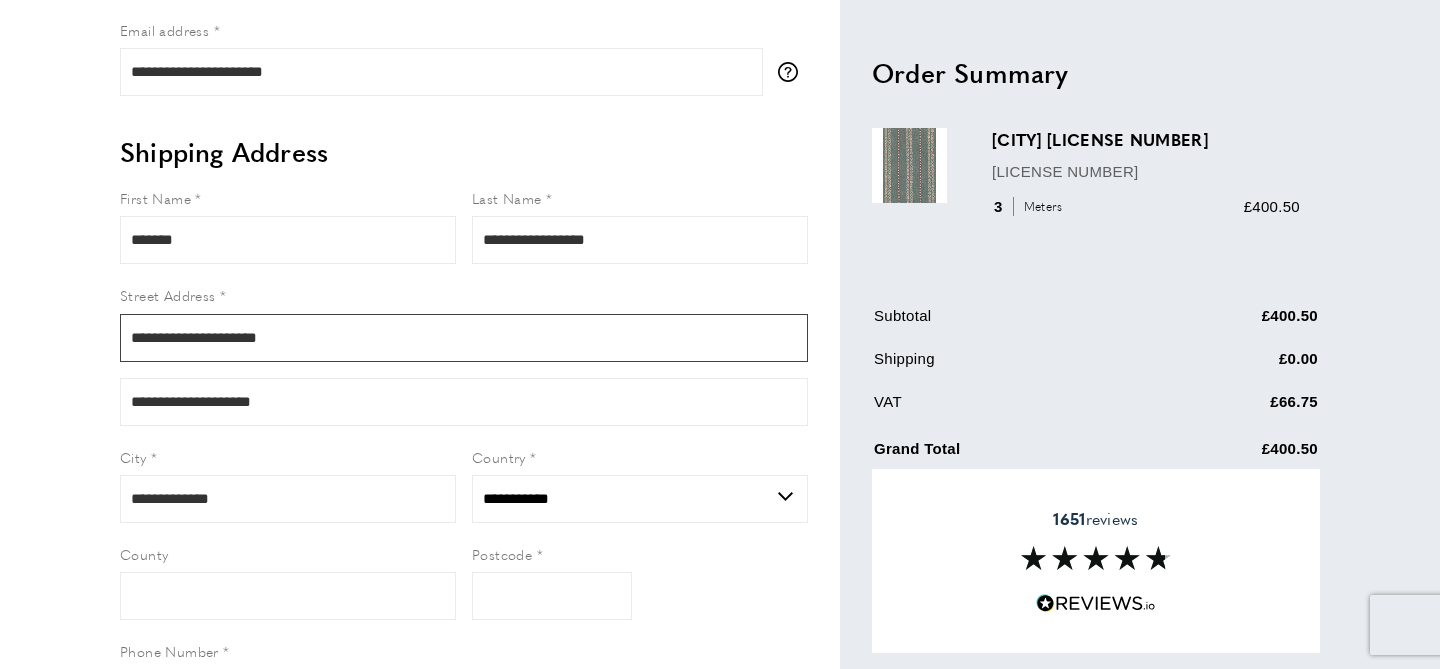 scroll, scrollTop: 105, scrollLeft: 0, axis: vertical 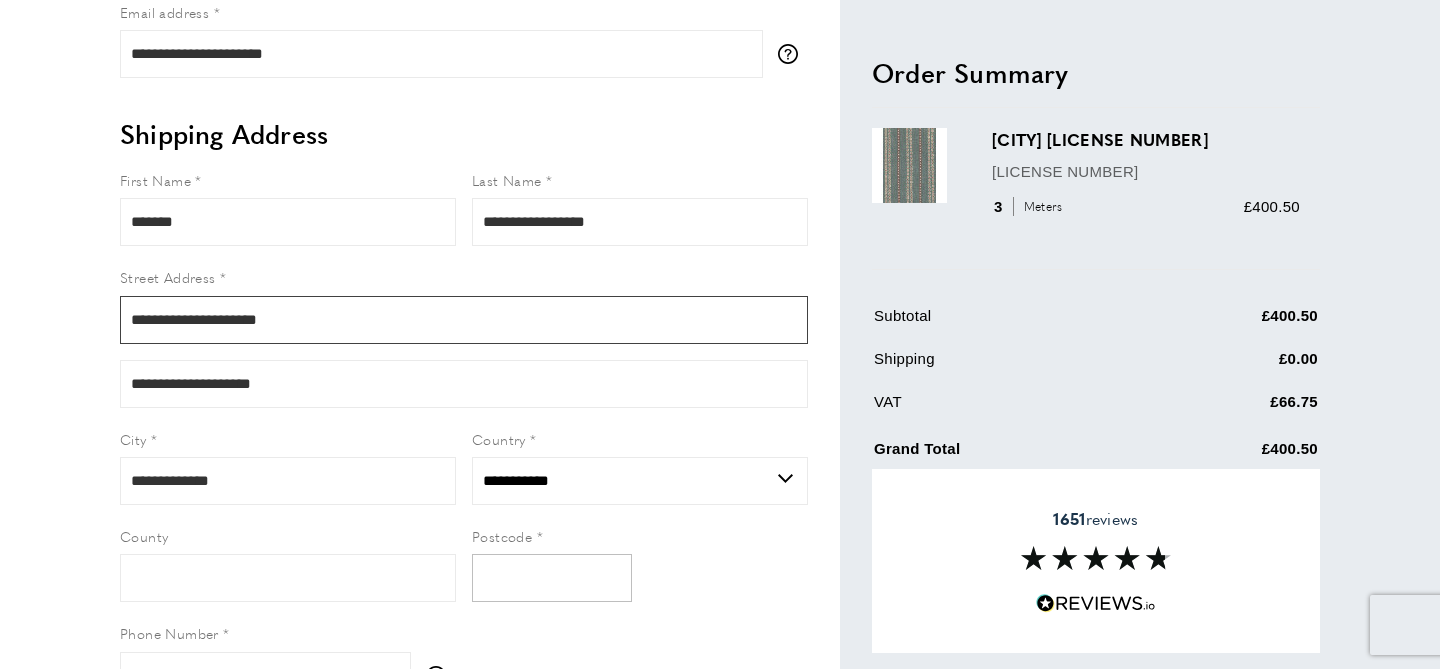 type on "**********" 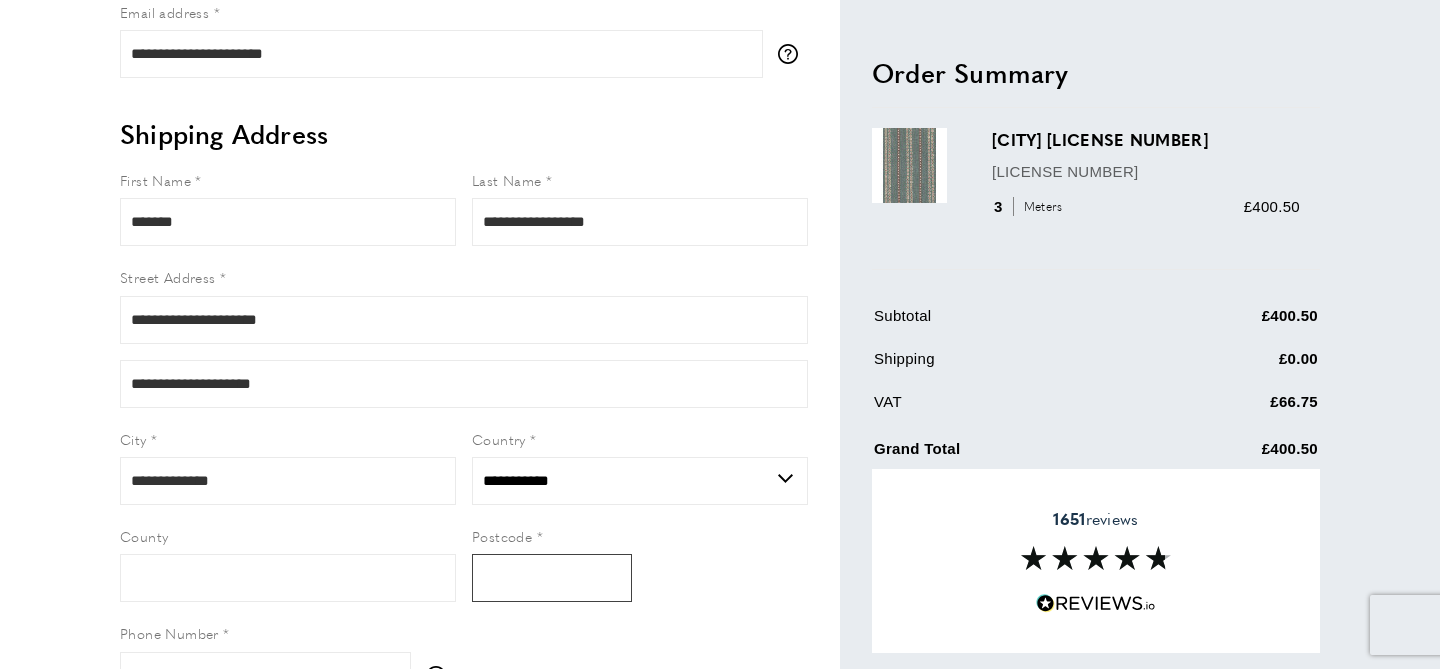 click on "Postcode" at bounding box center (552, 578) 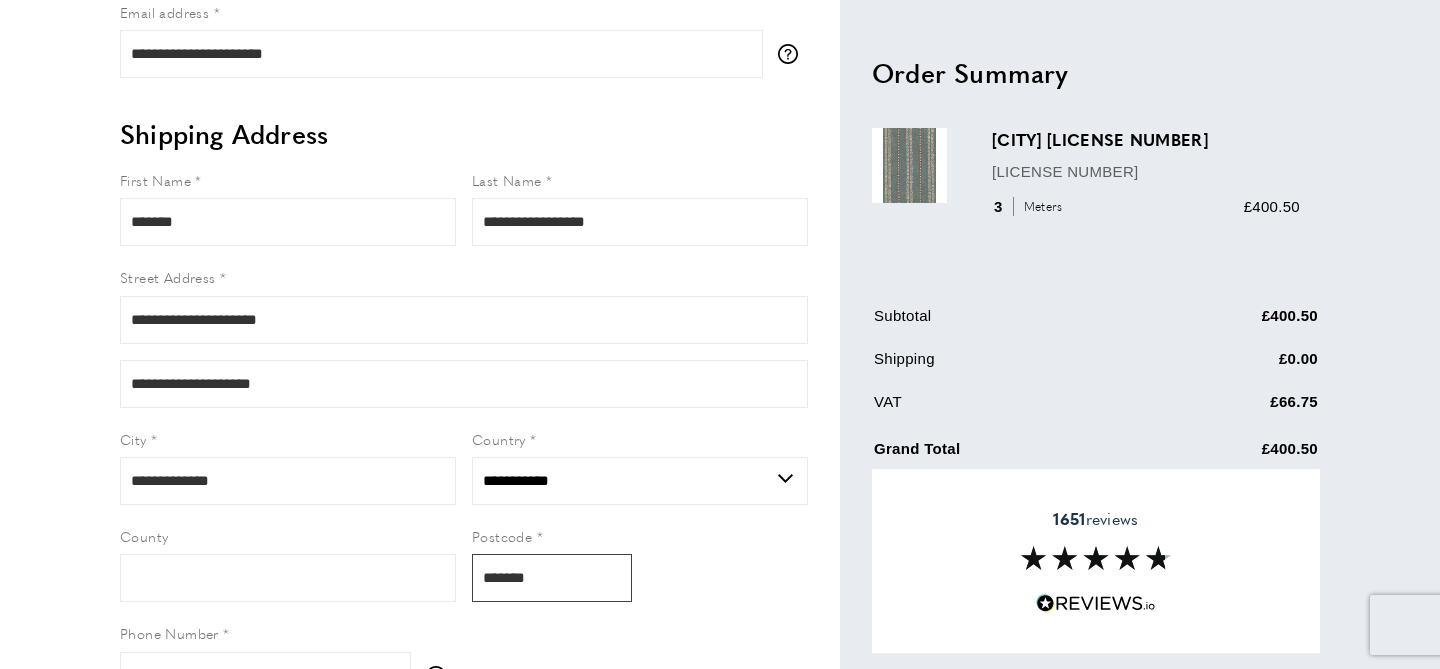 type on "*******" 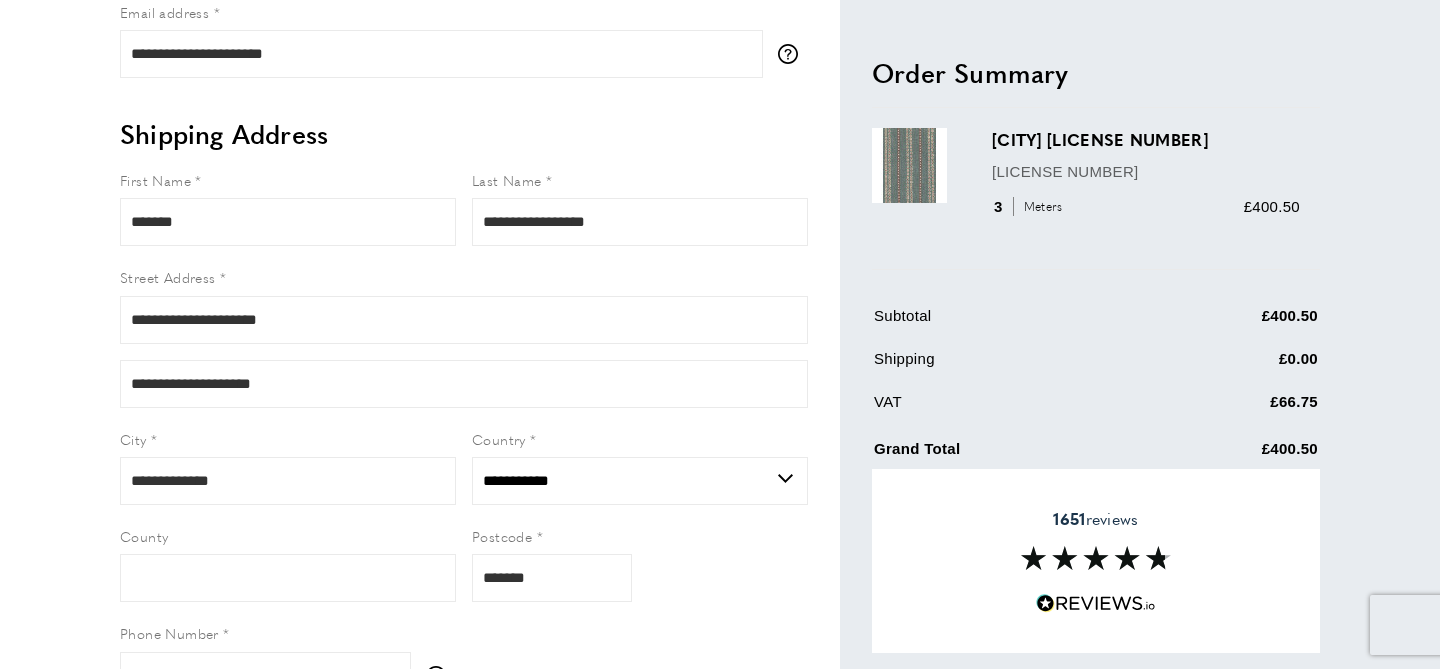 click on "First Name
[FIRST]
Last Name
[LAST]
Street Address
[STREET]
Form field
[FORM FIELD]
City
[CITY]" at bounding box center [464, 444] 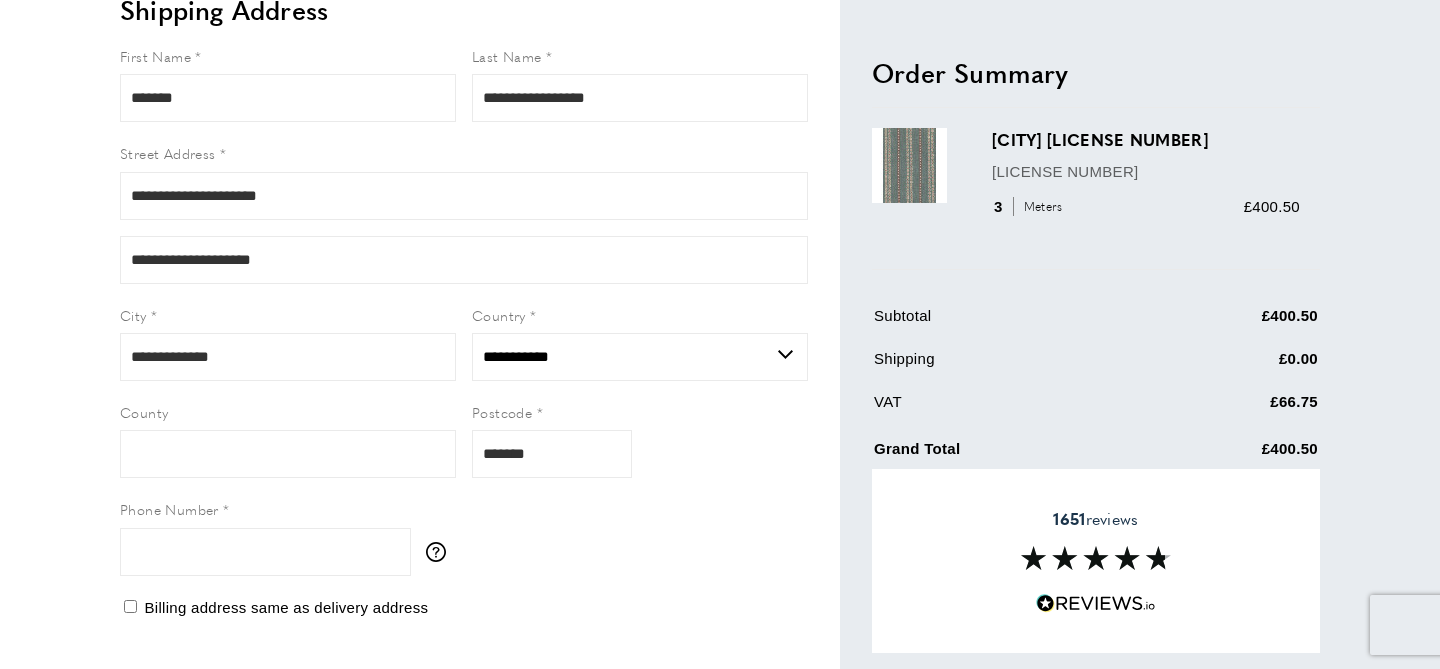 scroll, scrollTop: 240, scrollLeft: 0, axis: vertical 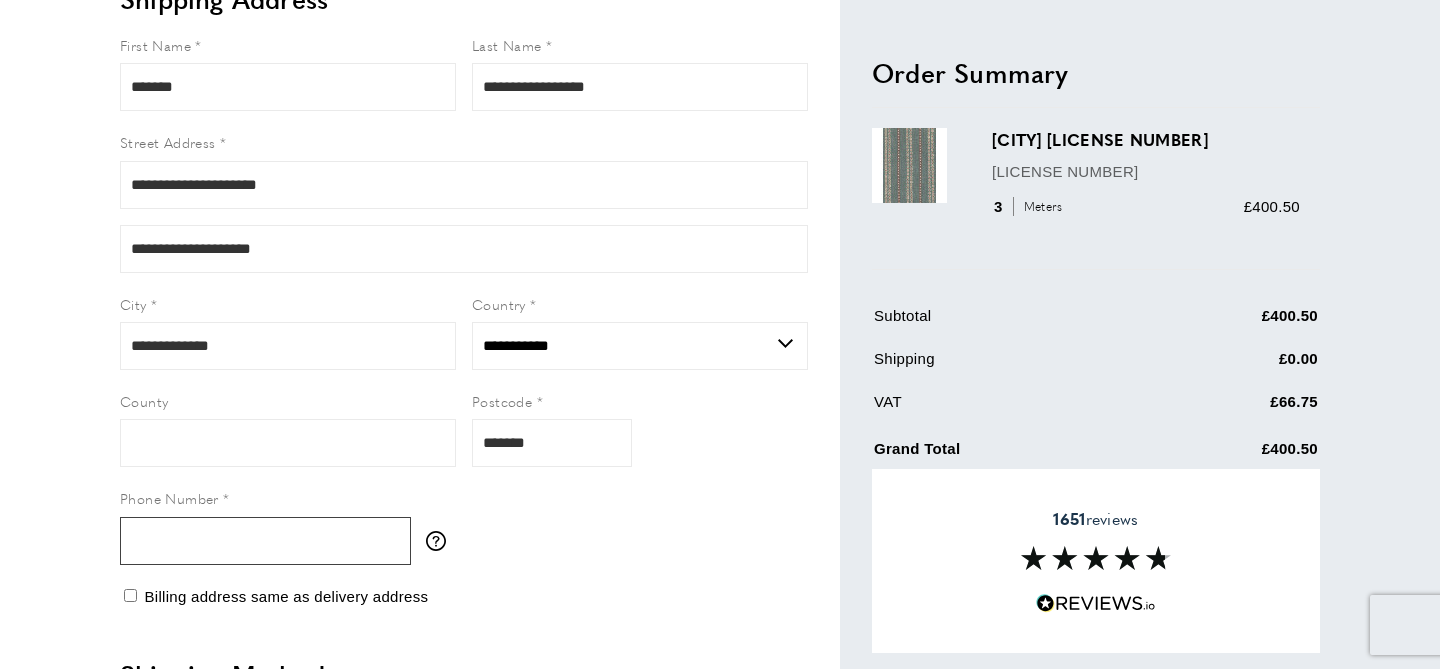 click on "Phone Number" at bounding box center [265, 541] 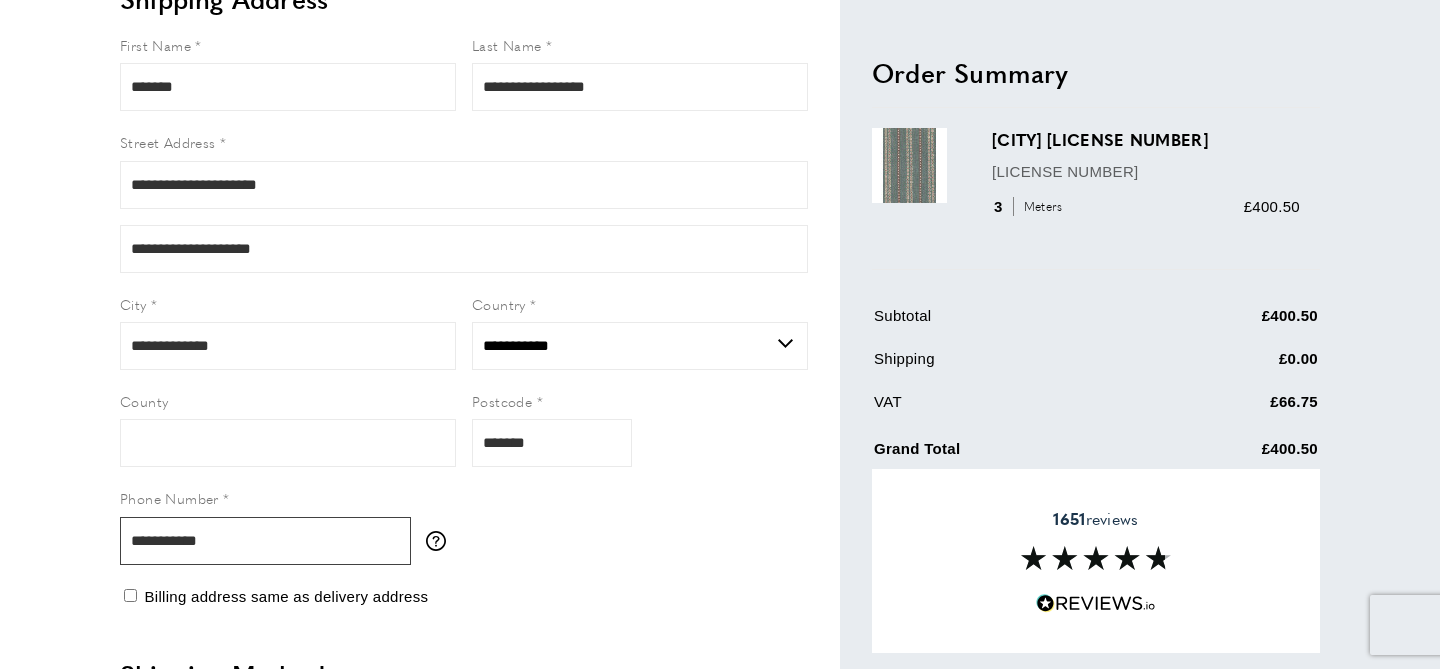 type on "**********" 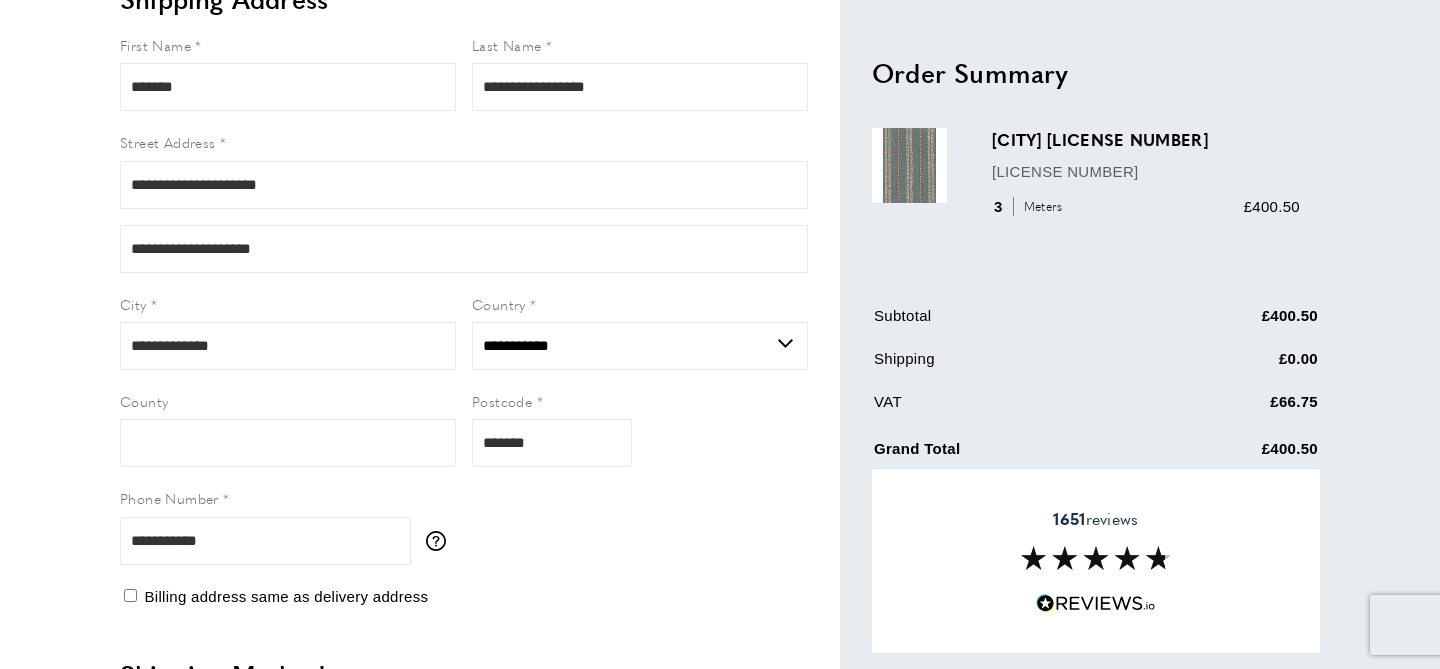 click on "First Name
[FIRST]
Last Name
[LAST]
Street Address
[STREET]
Form field
[FORM FIELD]
City
[CITY]" at bounding box center [464, 309] 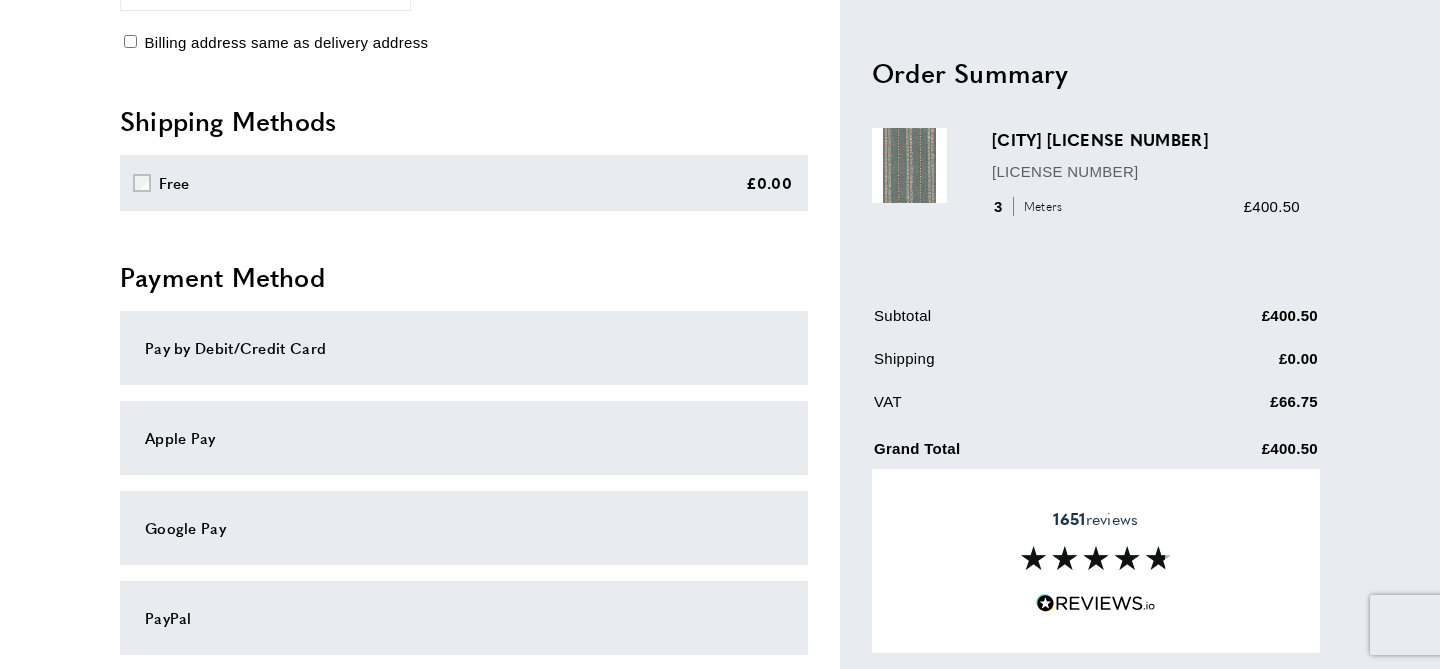 scroll, scrollTop: 800, scrollLeft: 0, axis: vertical 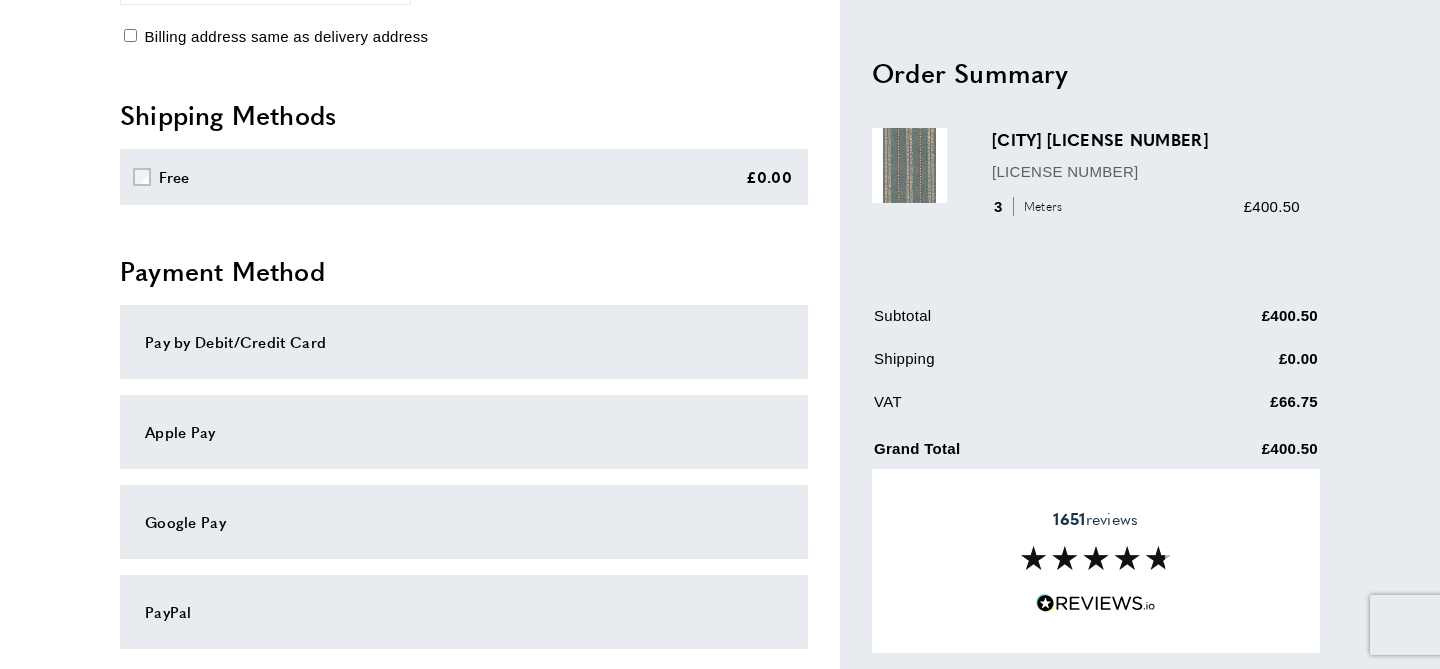 type 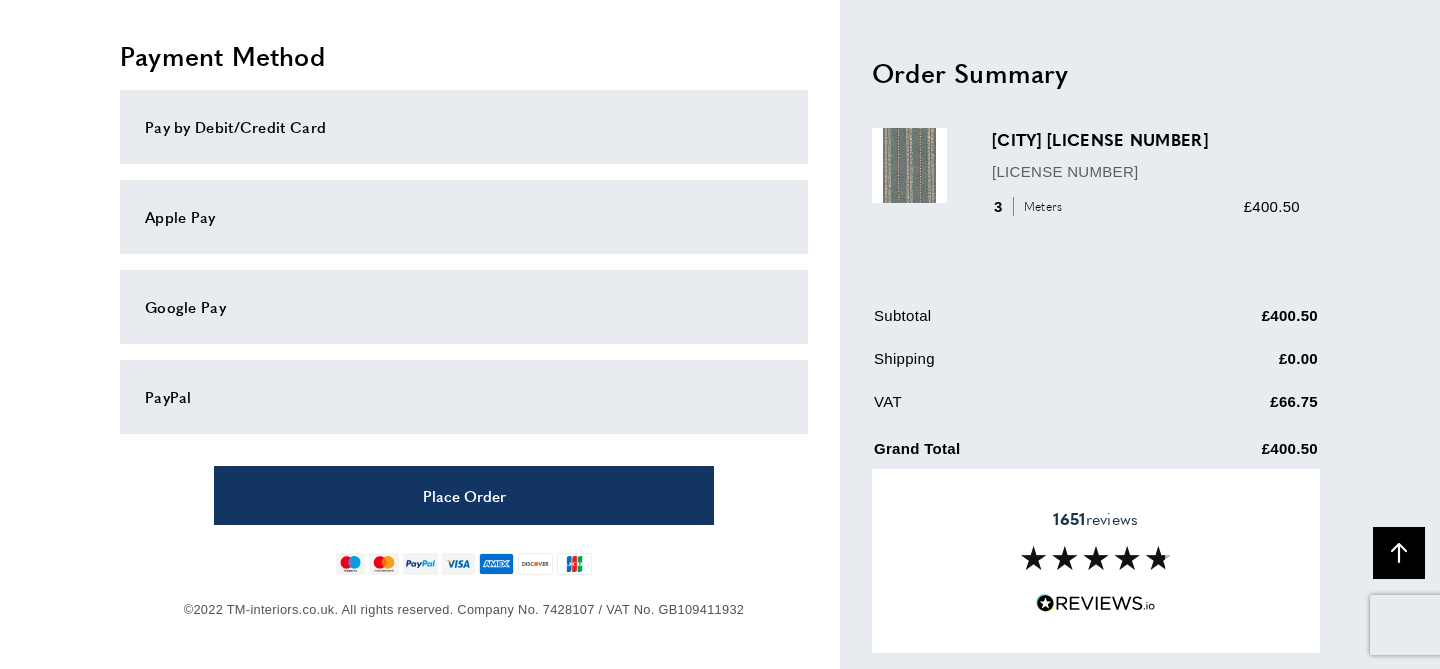 scroll, scrollTop: 895, scrollLeft: 0, axis: vertical 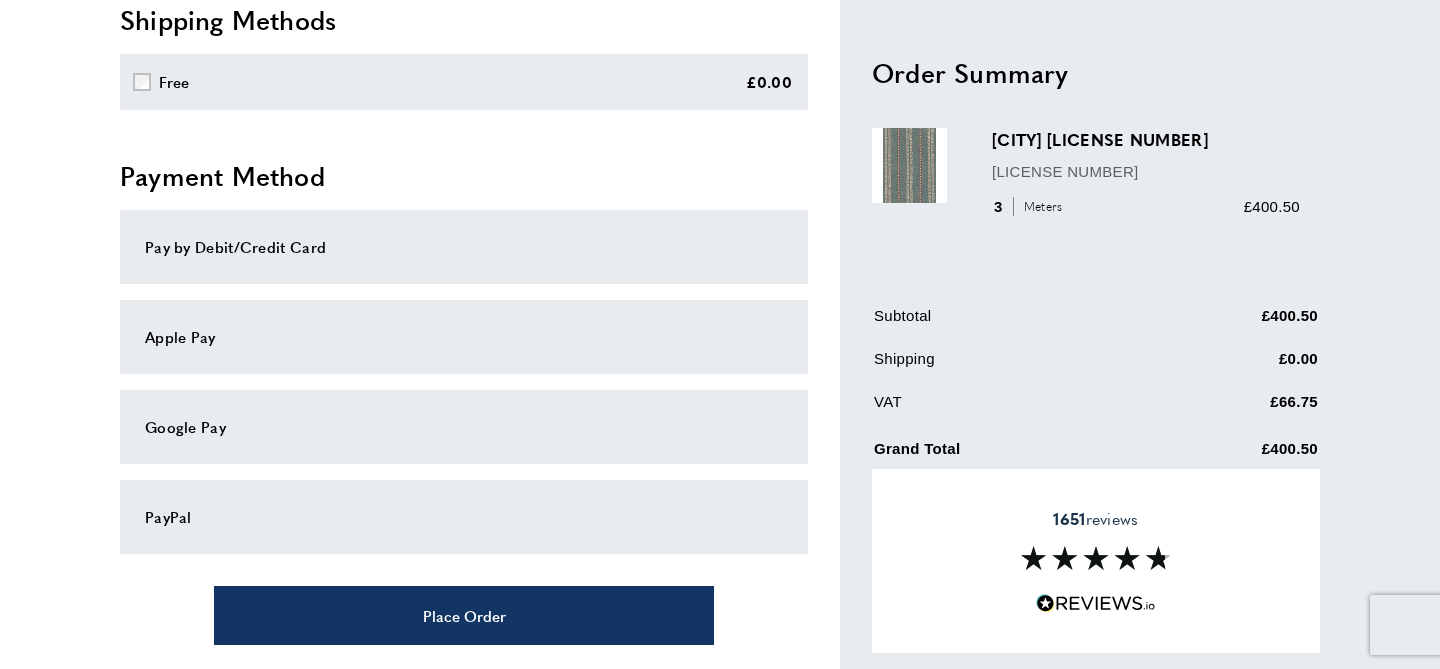 click on "Pay by Debit/Credit Card" at bounding box center (464, 247) 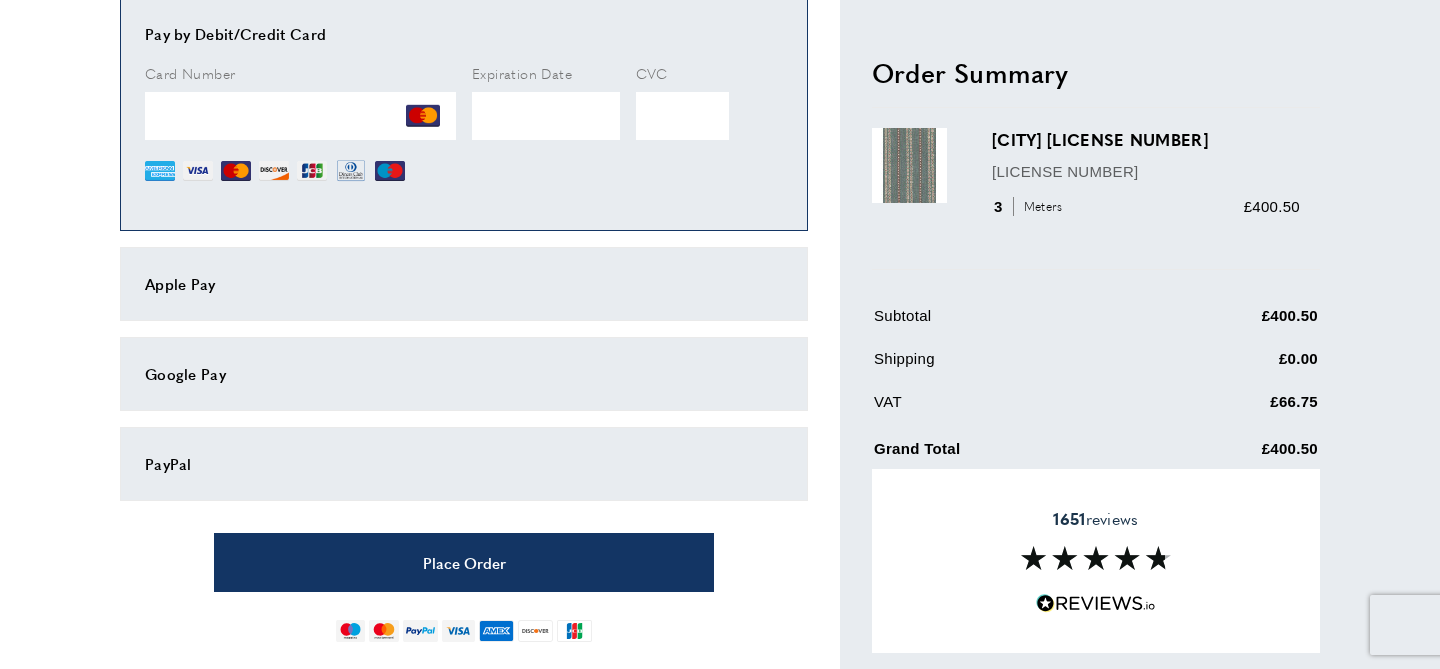 scroll, scrollTop: 1174, scrollLeft: 0, axis: vertical 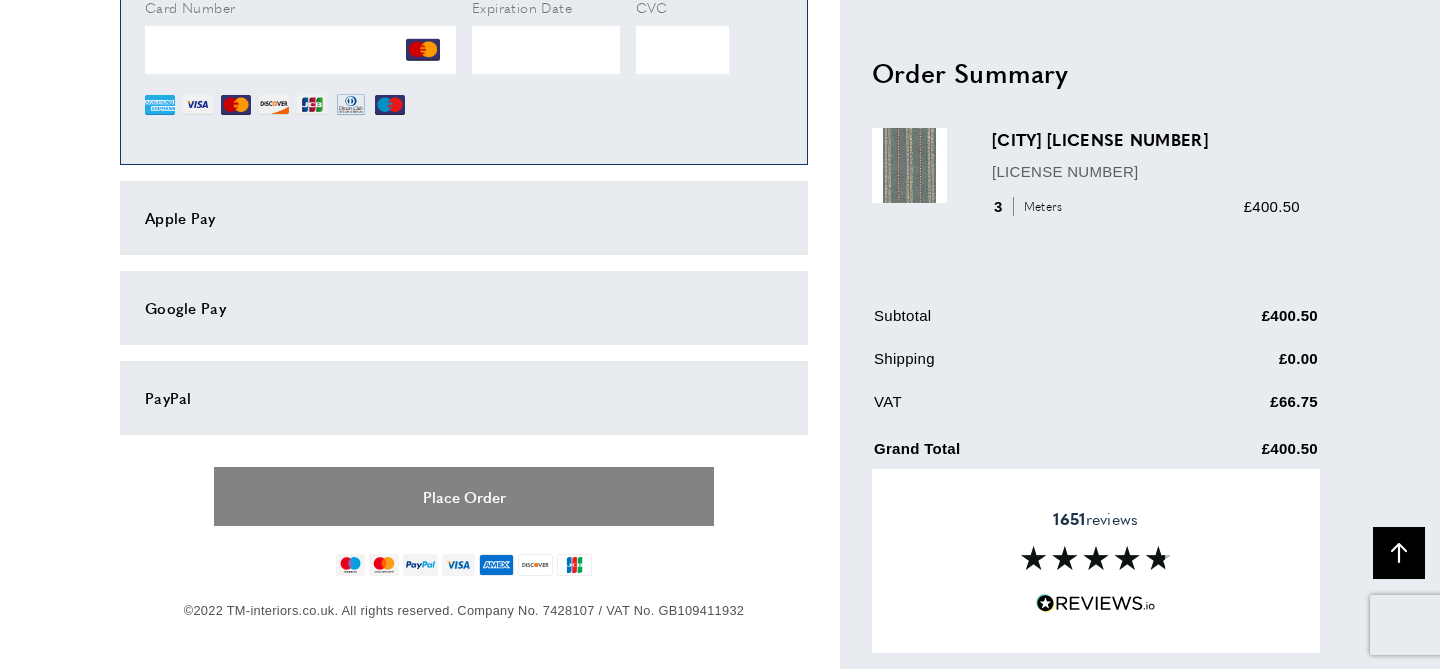 click on "Place Order" at bounding box center (464, 496) 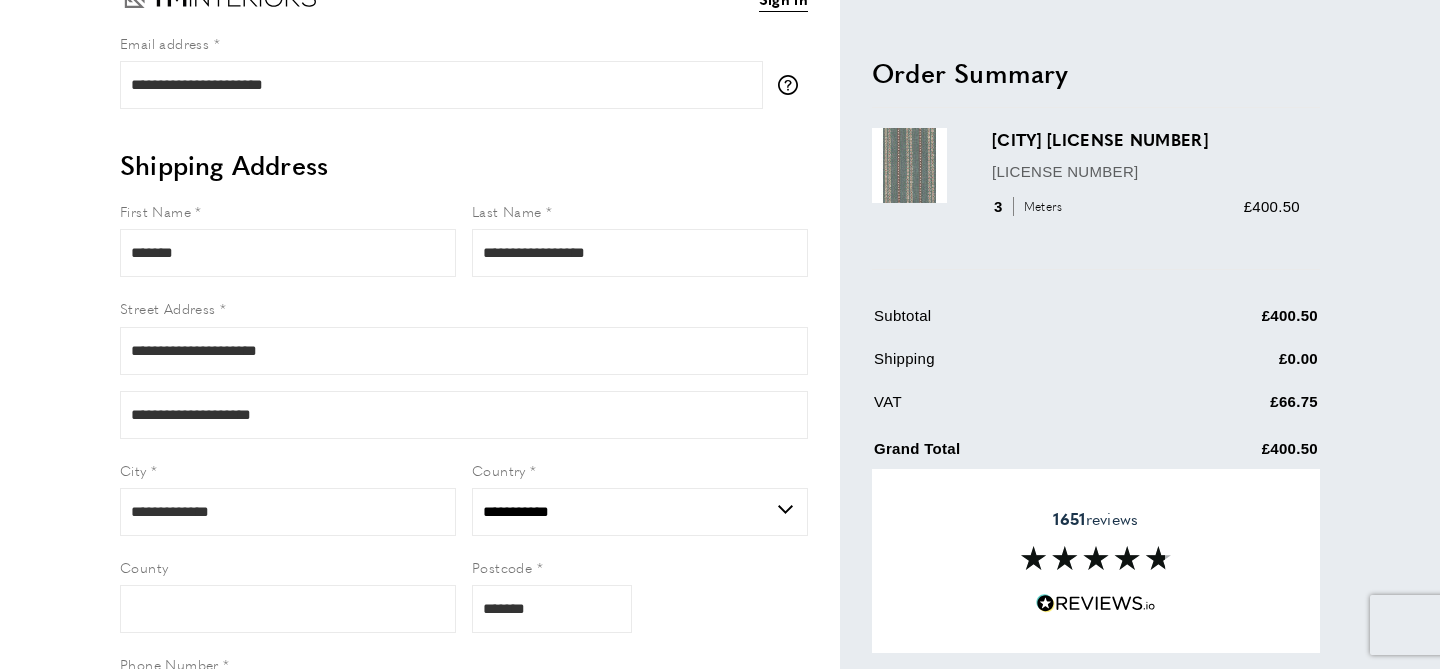 scroll, scrollTop: 0, scrollLeft: 0, axis: both 